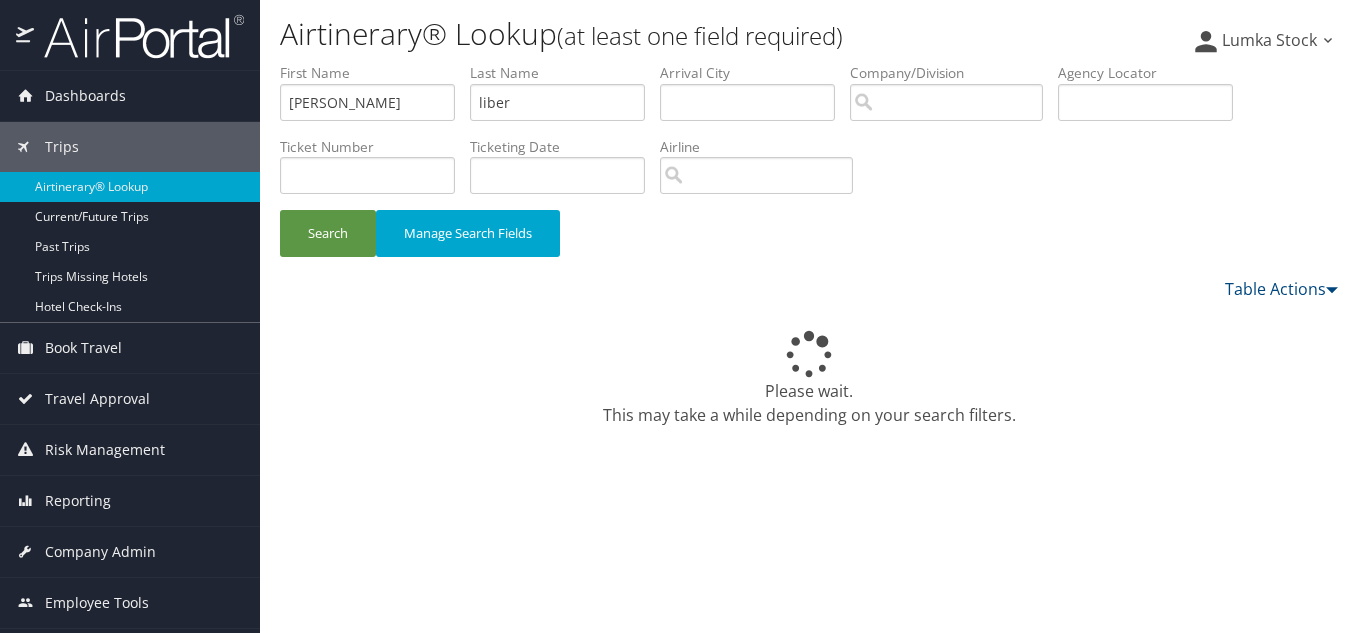scroll, scrollTop: 0, scrollLeft: 0, axis: both 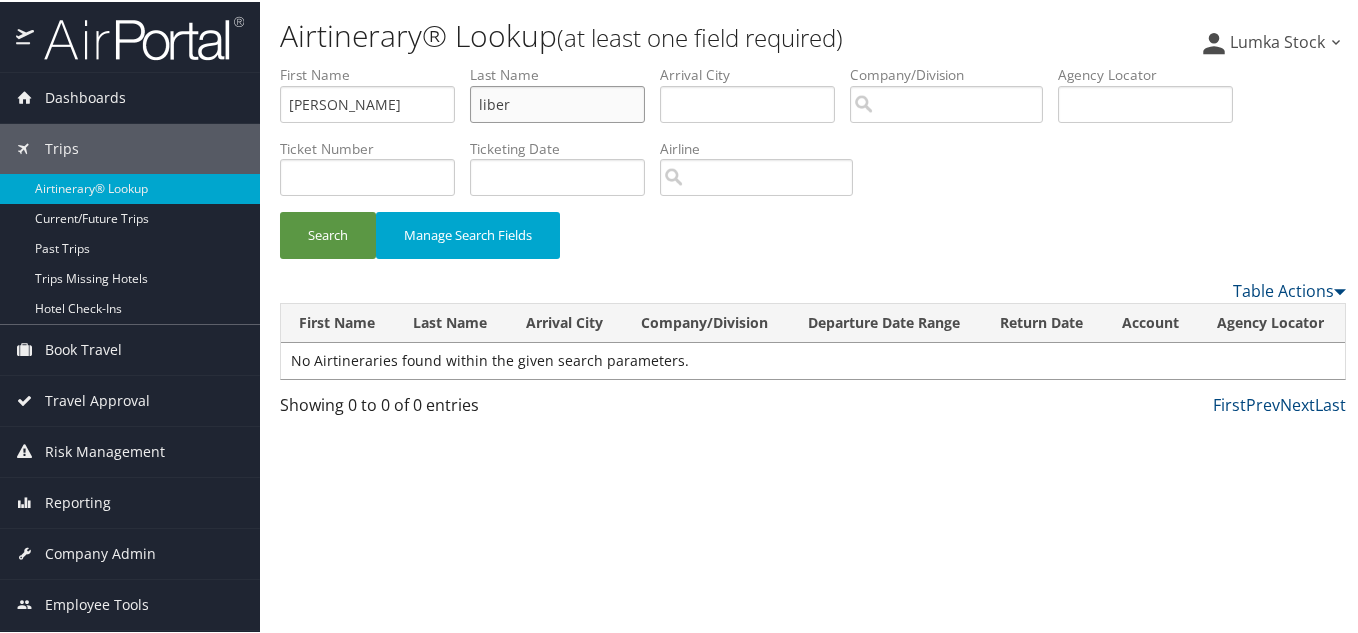 drag, startPoint x: 529, startPoint y: 99, endPoint x: 356, endPoint y: 100, distance: 173.00288 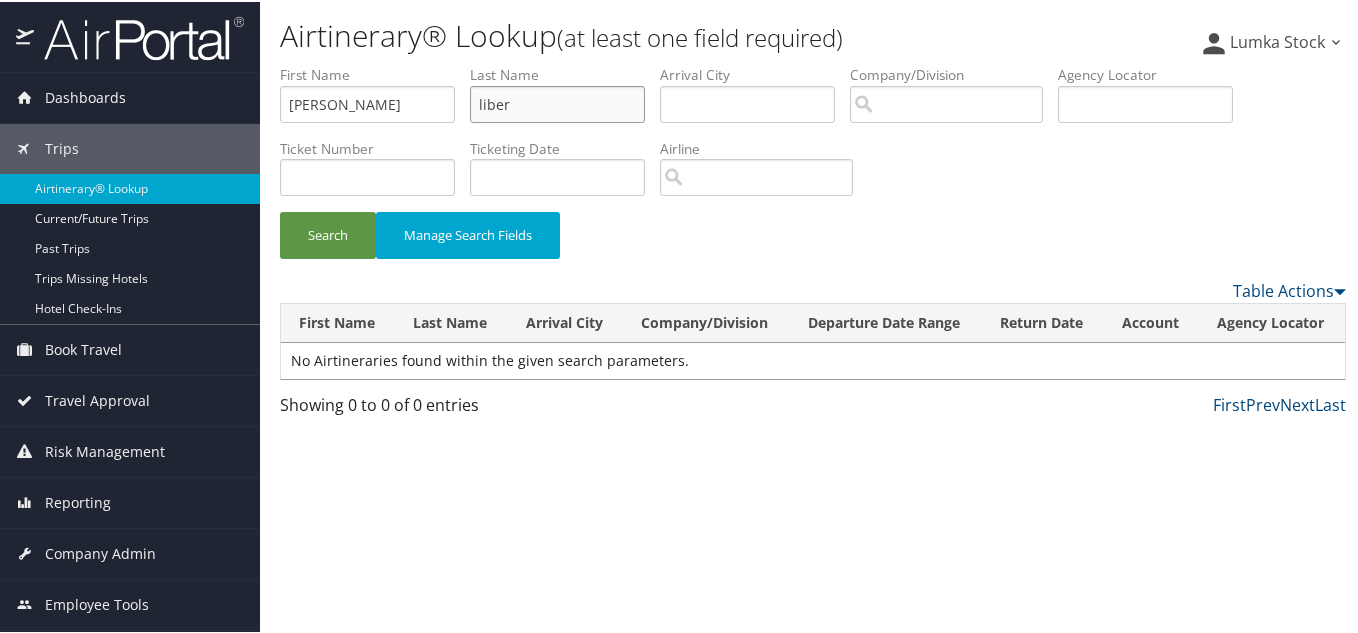 click on "First Name [PERSON_NAME] Name liber Departure City Arrival City Company/Division Airport/City Code Departure Date Range Agency Locator Ticket Number Ticketing Date Invoice Number Flight Number Agent Name Air Confirmation Hotel Confirmation Credit Card - Last 4 Digits Airline Car Rental Chain Hotel Chain Rail Vendor Authorization Billable Client Code Cost Center Department Explanation Manager ID Project Purpose Region Traveler ID" at bounding box center (813, 63) 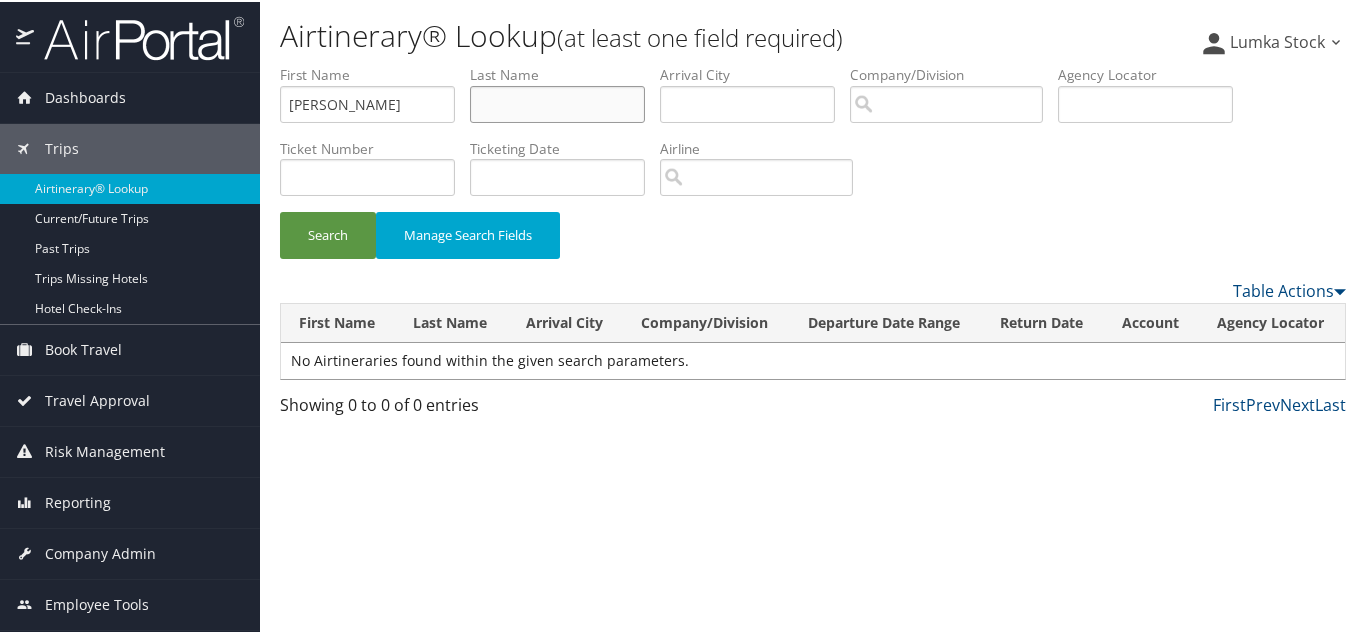 type 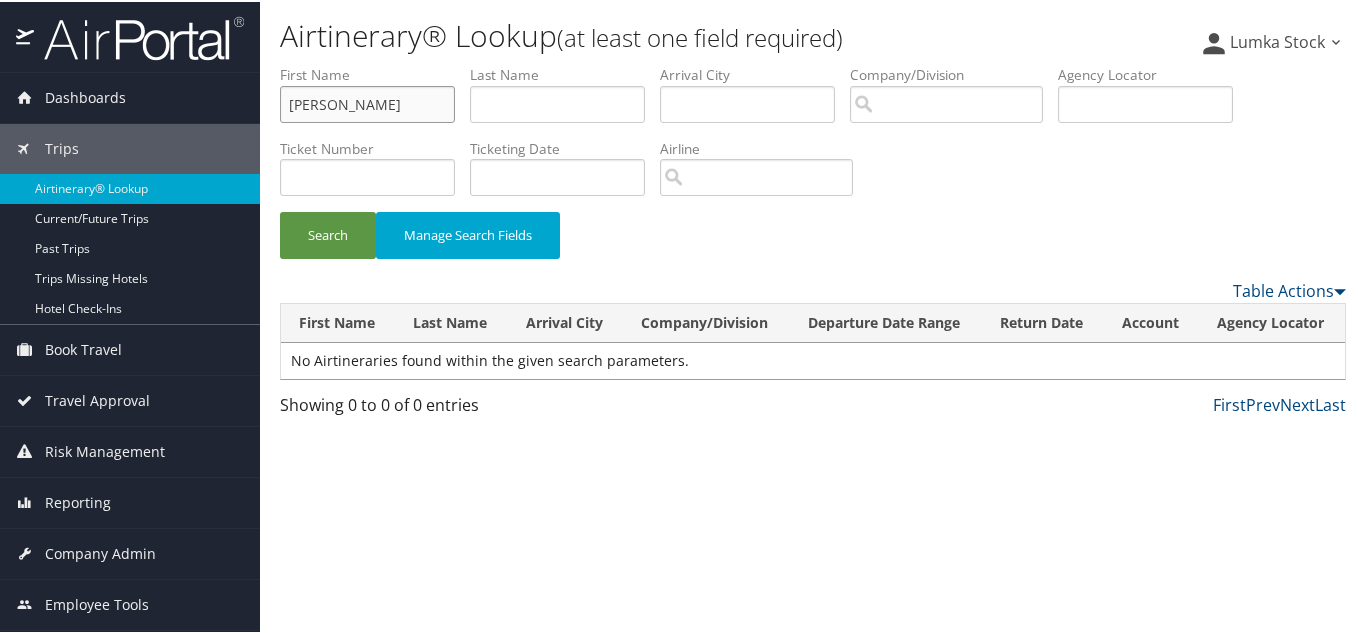drag, startPoint x: 373, startPoint y: 107, endPoint x: 0, endPoint y: 58, distance: 376.20474 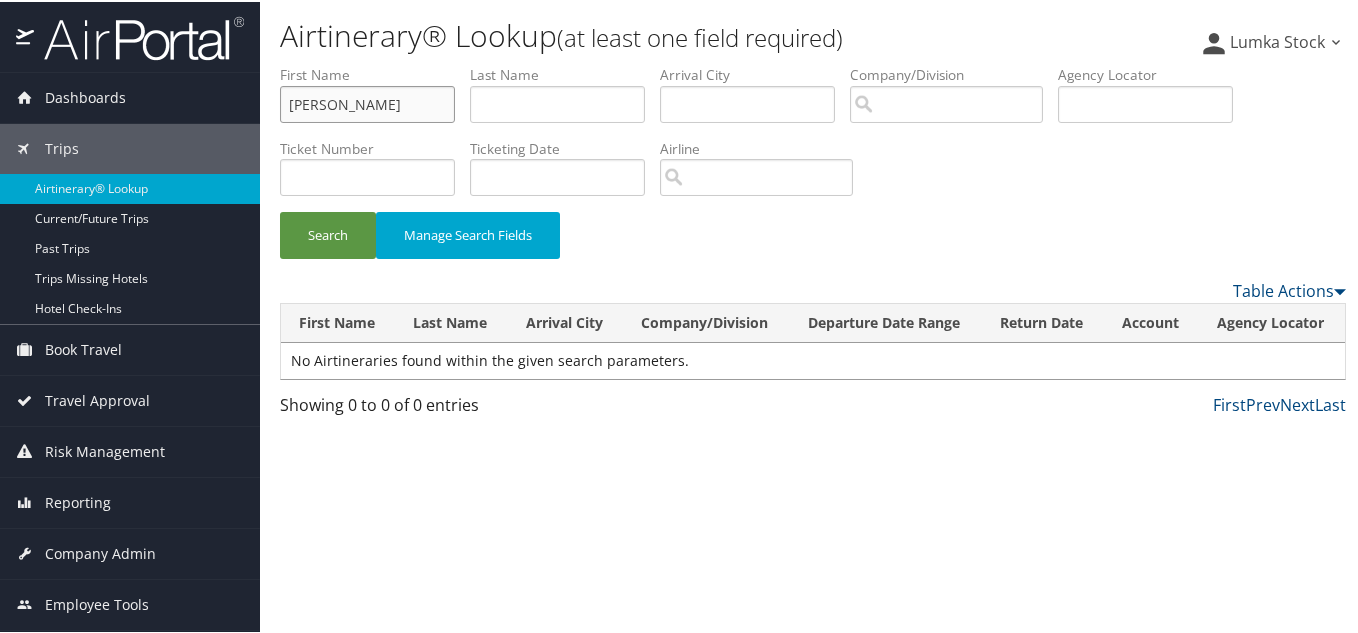 click on "Dashboards AirPortal 360™ (Manager) AirPortal 360™ (Agent) My Travel Dashboard   Trips Airtinerary® Lookup Current/Future Trips Past Trips Trips Missing Hotels Hotel Check-ins   Book Travel Agent Booking Request Approval Request (Beta) Book/Manage Online Trips   Travel Approval Pending Trip Approvals Approved Trips Canceled Trips Approvals (Beta)   Risk Management SecurityLogic® Map SecurityLogic® Reporting beta Assistance Requests Travel Alerts Notifications   Reporting Unused Tickets Savings Tracker Value Scorecard Virtual Pay Lookup Domo Prime Analytics   Company Admin Company Information Configure Approval Types (Beta) People Users (Beta) Vendor Contracts Travel Agency Contacts Help Desk Travel Policy Forms Of Payment Service Fees  Reporting Fields (Beta) Report Settings Technology Settings Airtinerary® Settings Virtual Pay Settings Notes" at bounding box center (683, 316) 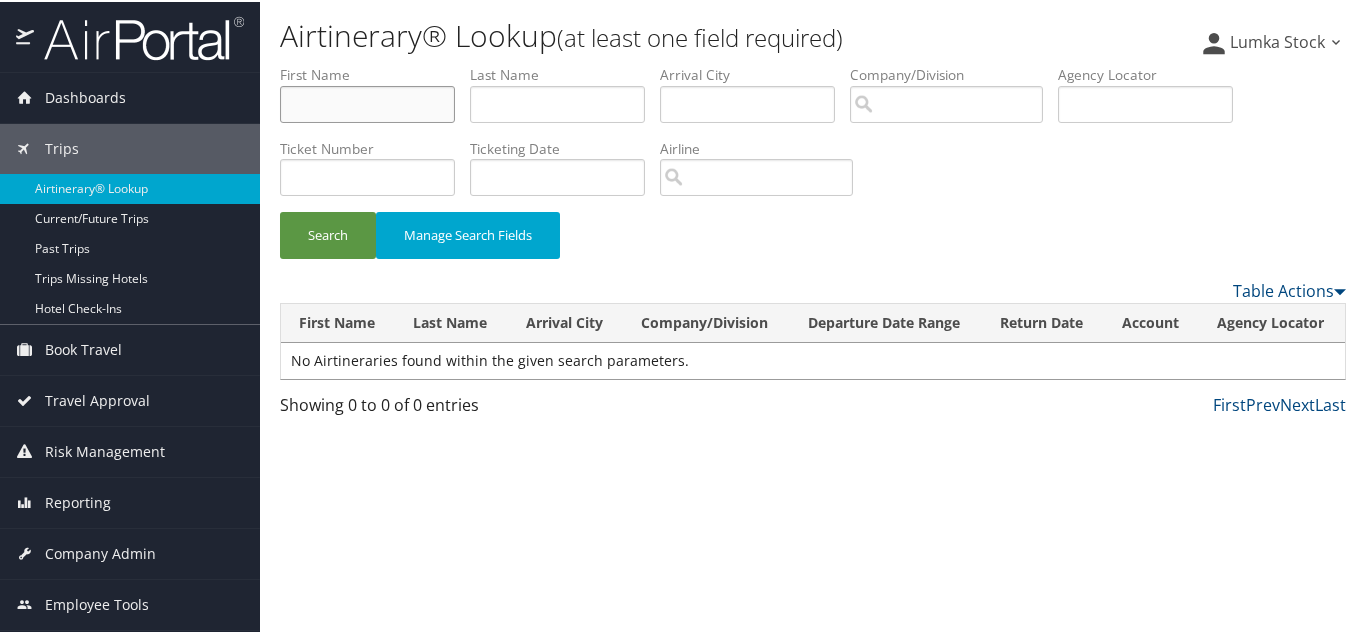 type 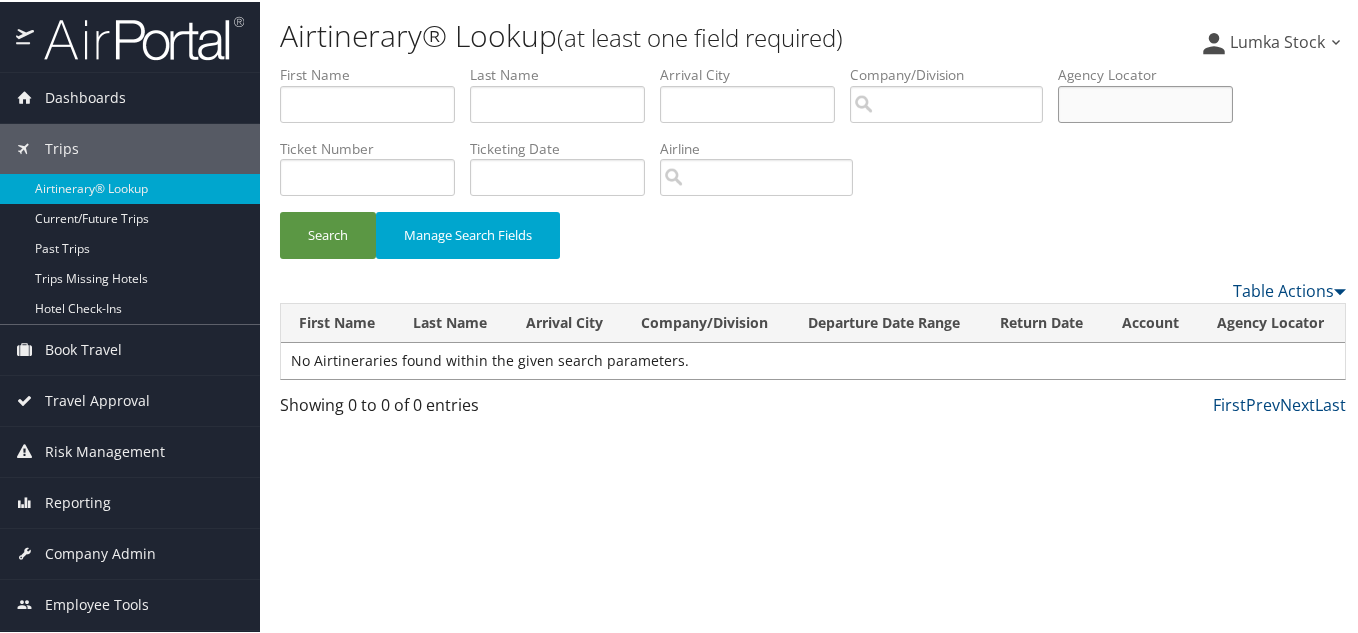 click at bounding box center [1145, 102] 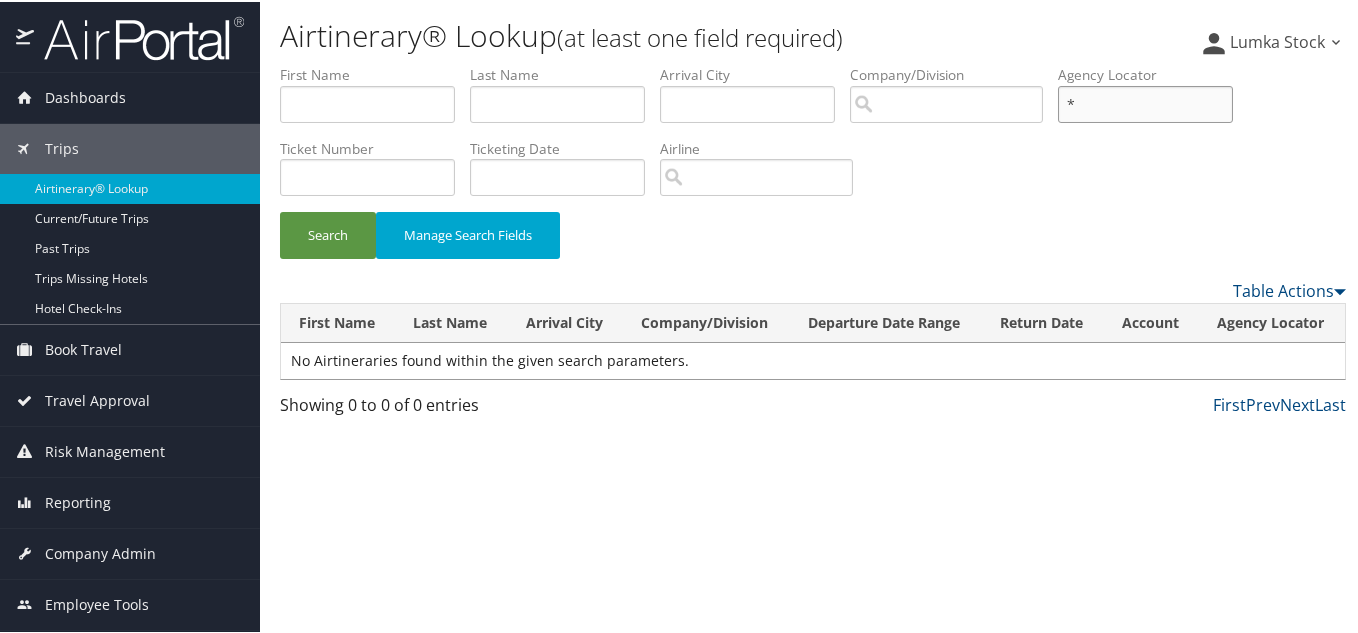 paste on "DDQHTL" 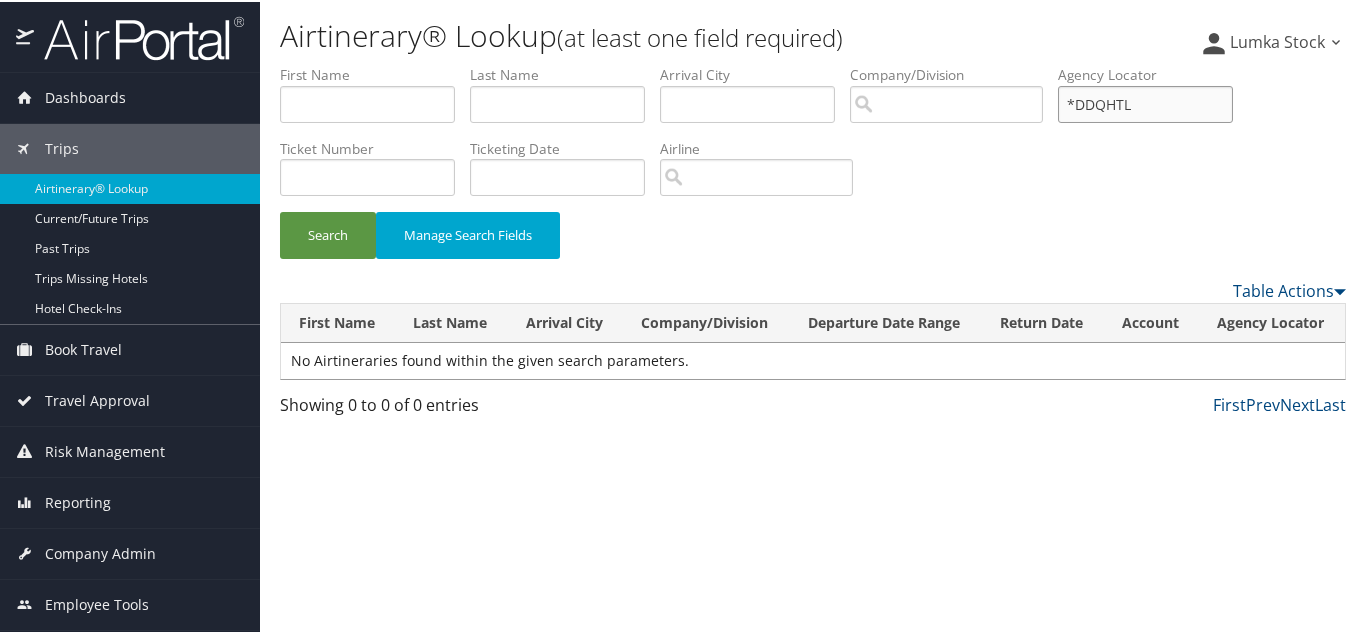 click on "Search" at bounding box center (328, 233) 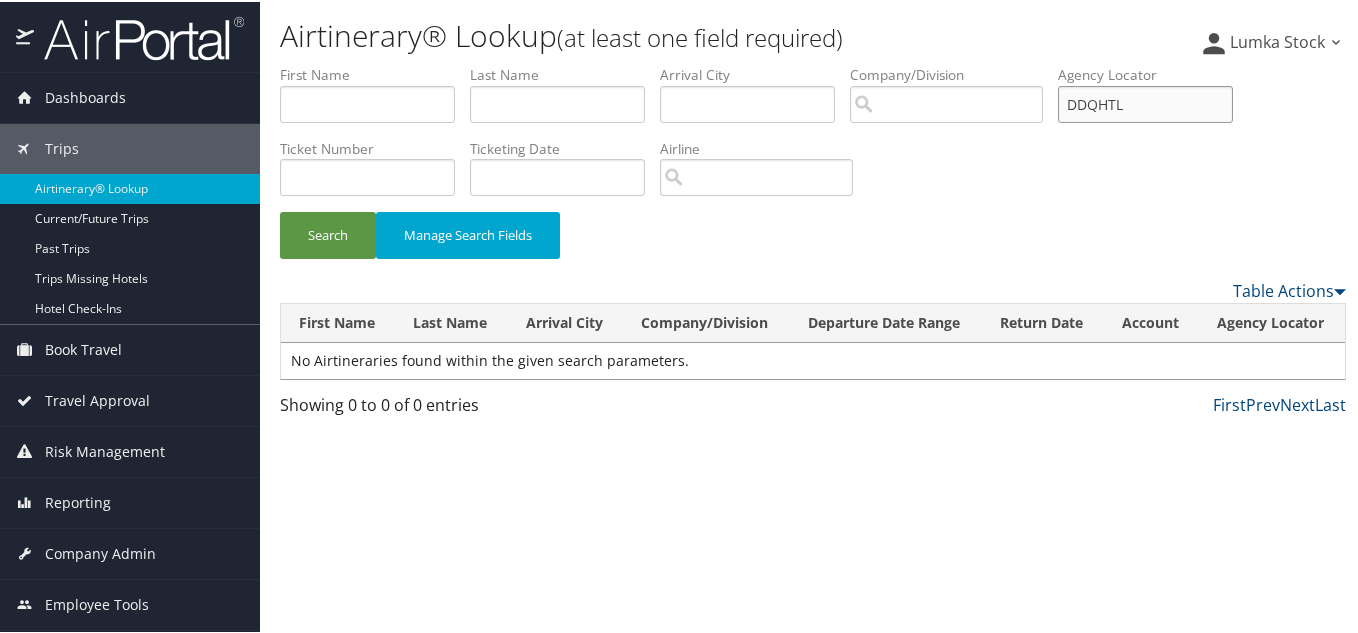 type on "DDQHTL" 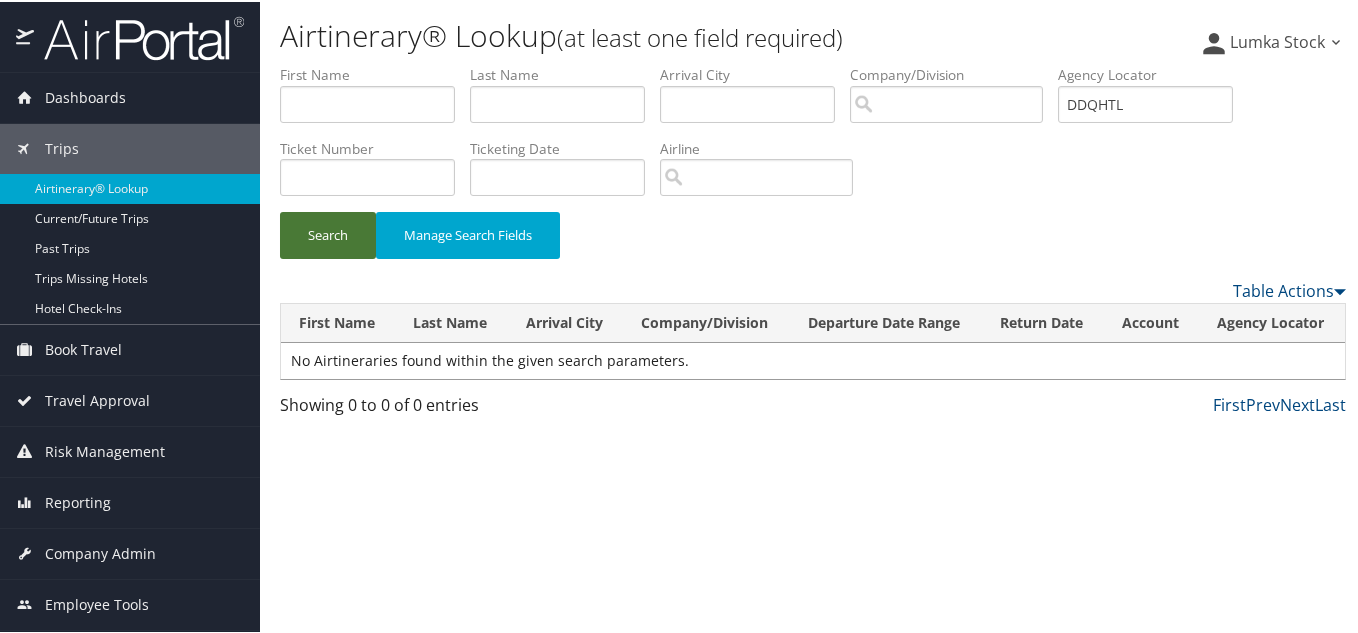 click on "Search" at bounding box center (328, 233) 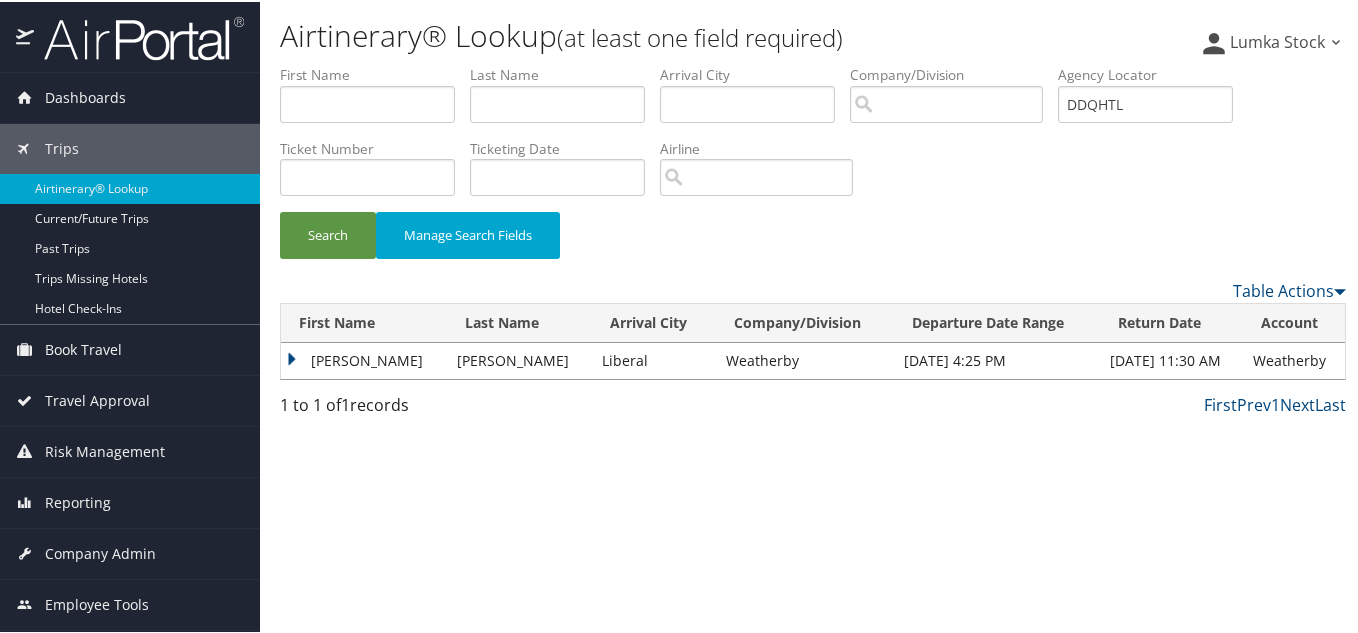 click on "Andrew" at bounding box center (364, 359) 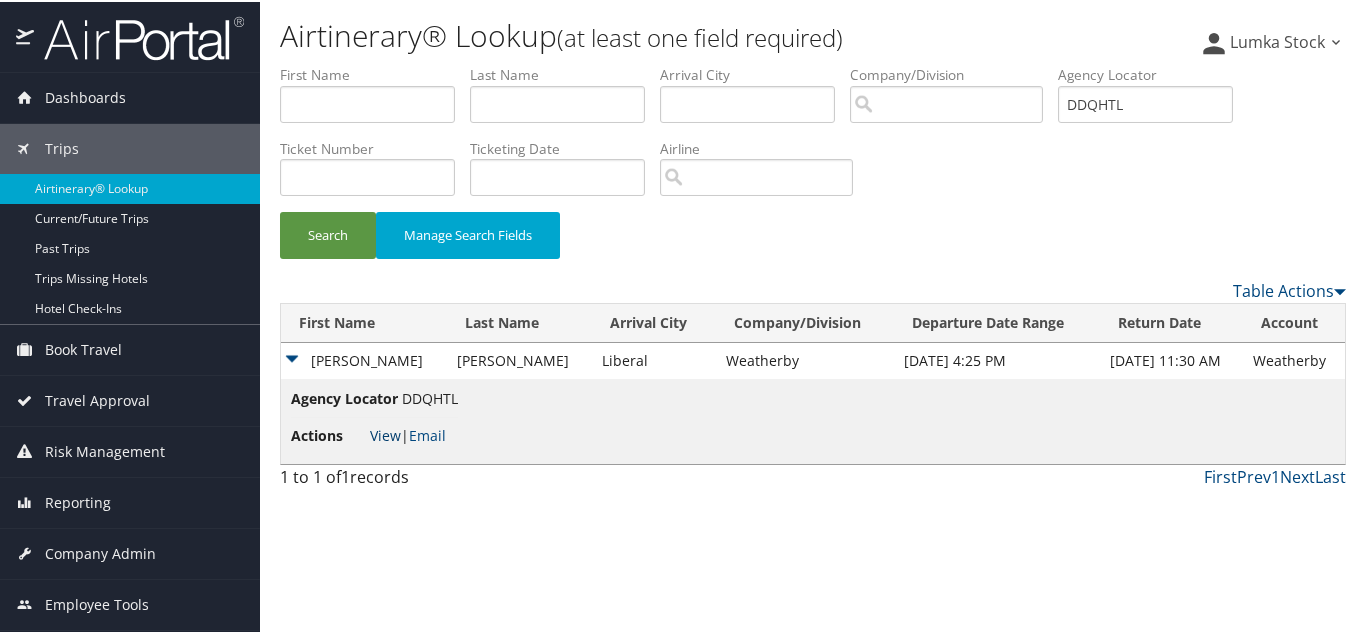 click on "View" at bounding box center [385, 433] 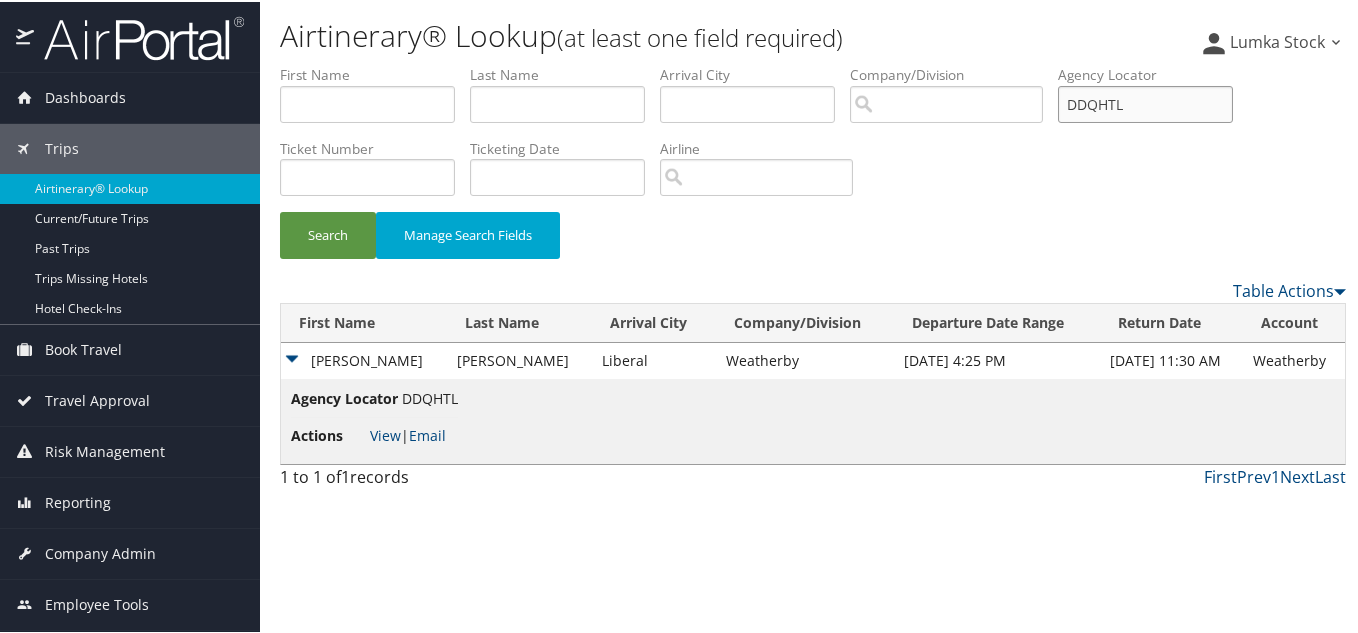 drag, startPoint x: 1146, startPoint y: 105, endPoint x: 1036, endPoint y: 109, distance: 110.0727 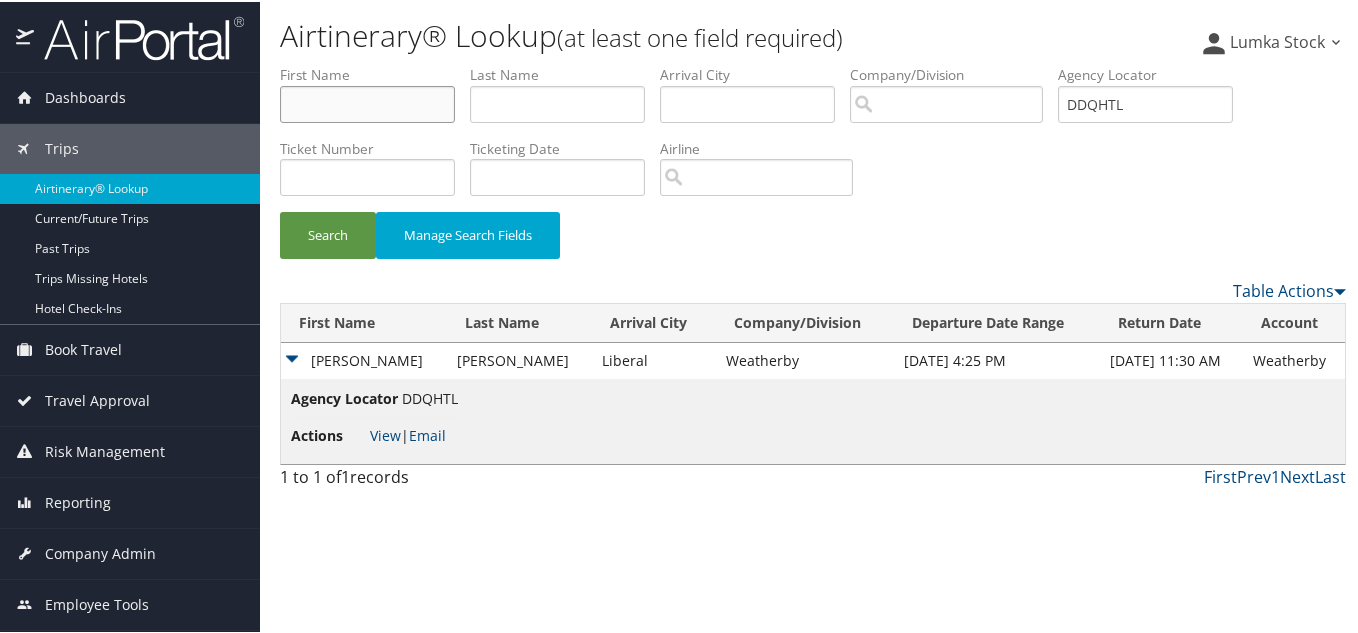 click at bounding box center (367, 102) 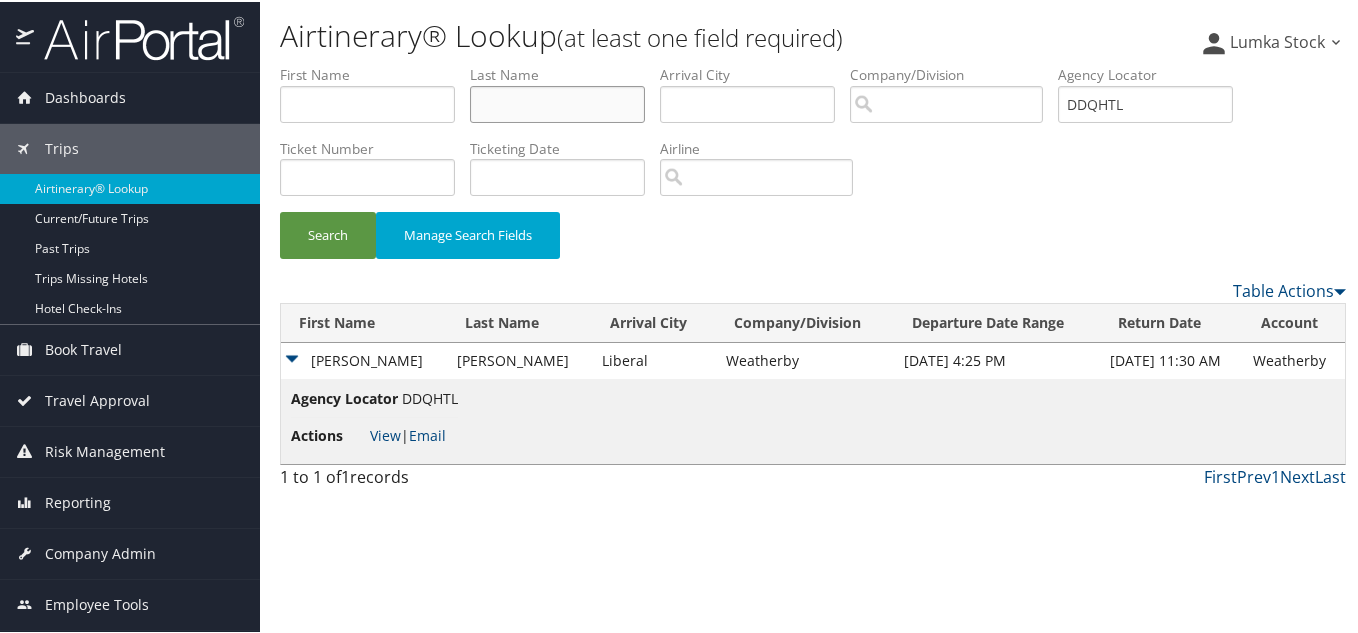 click at bounding box center (557, 102) 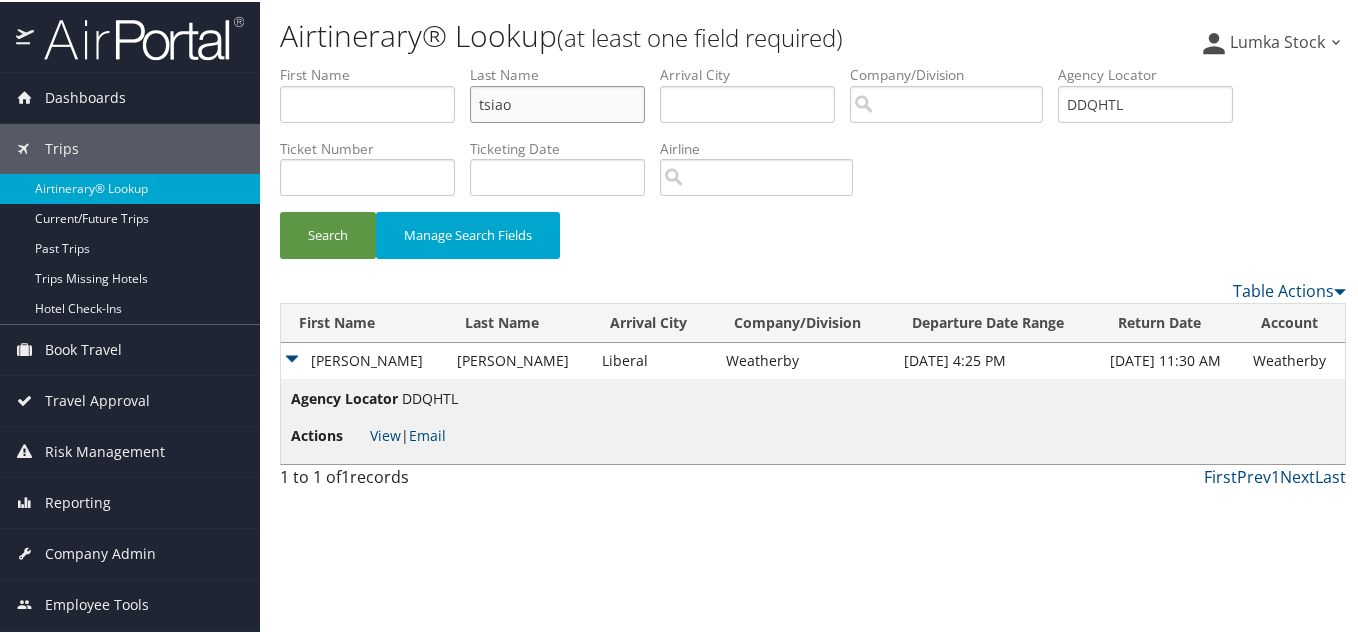 type on "tsiao" 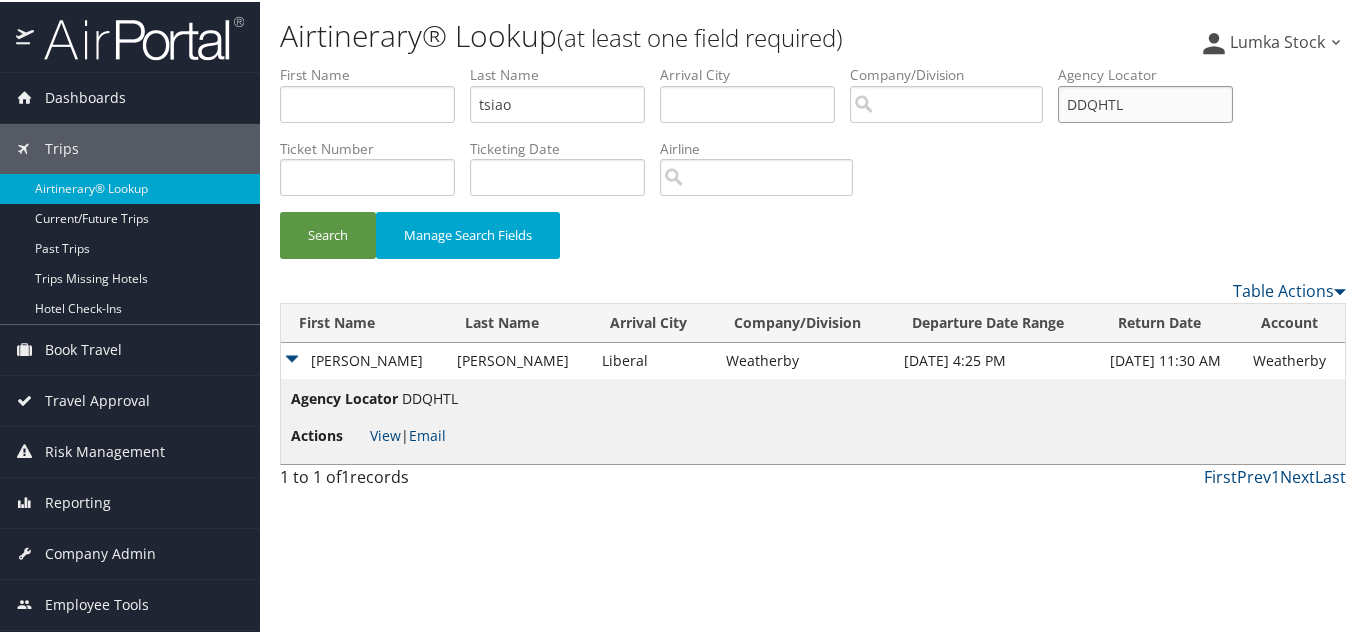drag, startPoint x: 1190, startPoint y: 102, endPoint x: 932, endPoint y: 107, distance: 258.04843 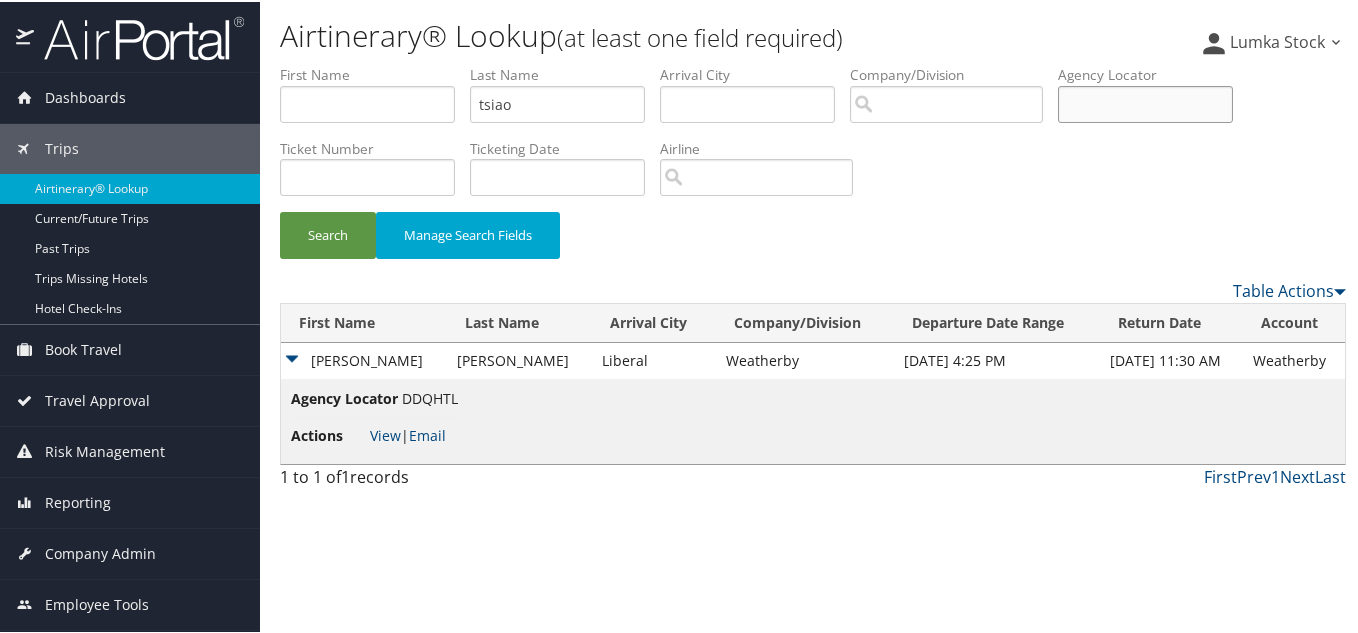 paste on "HFOCLH" 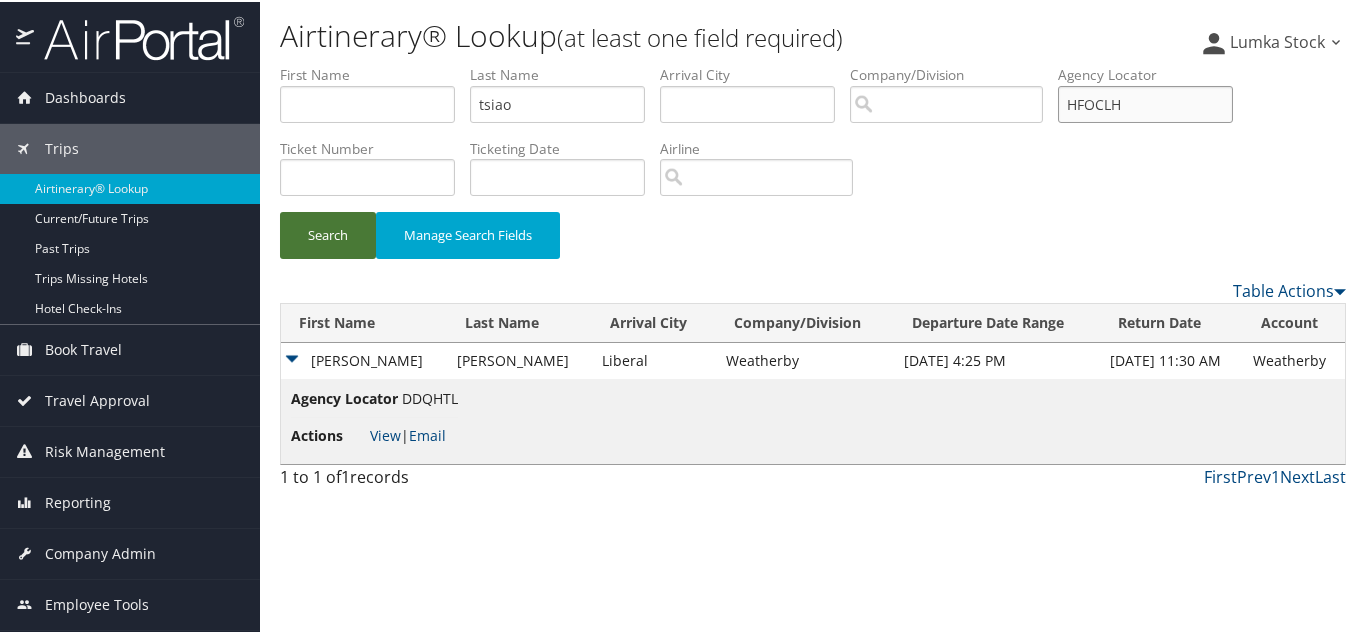 type on "HFOCLH" 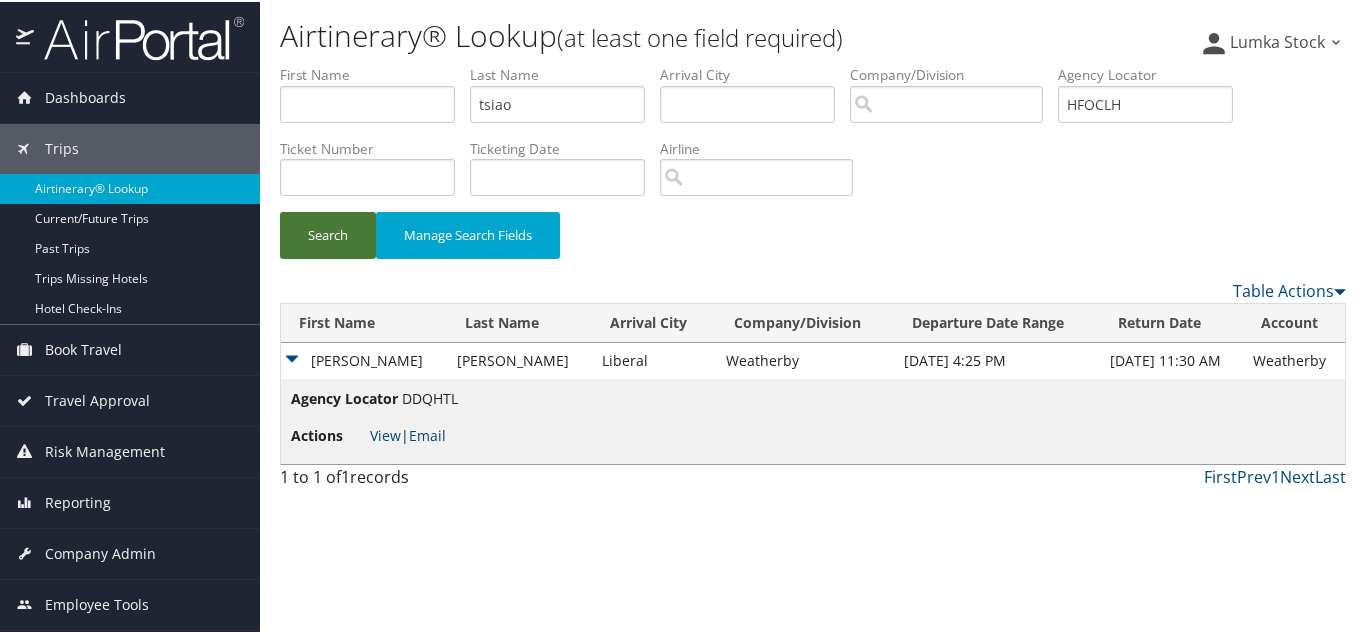 click on "Search" at bounding box center (328, 233) 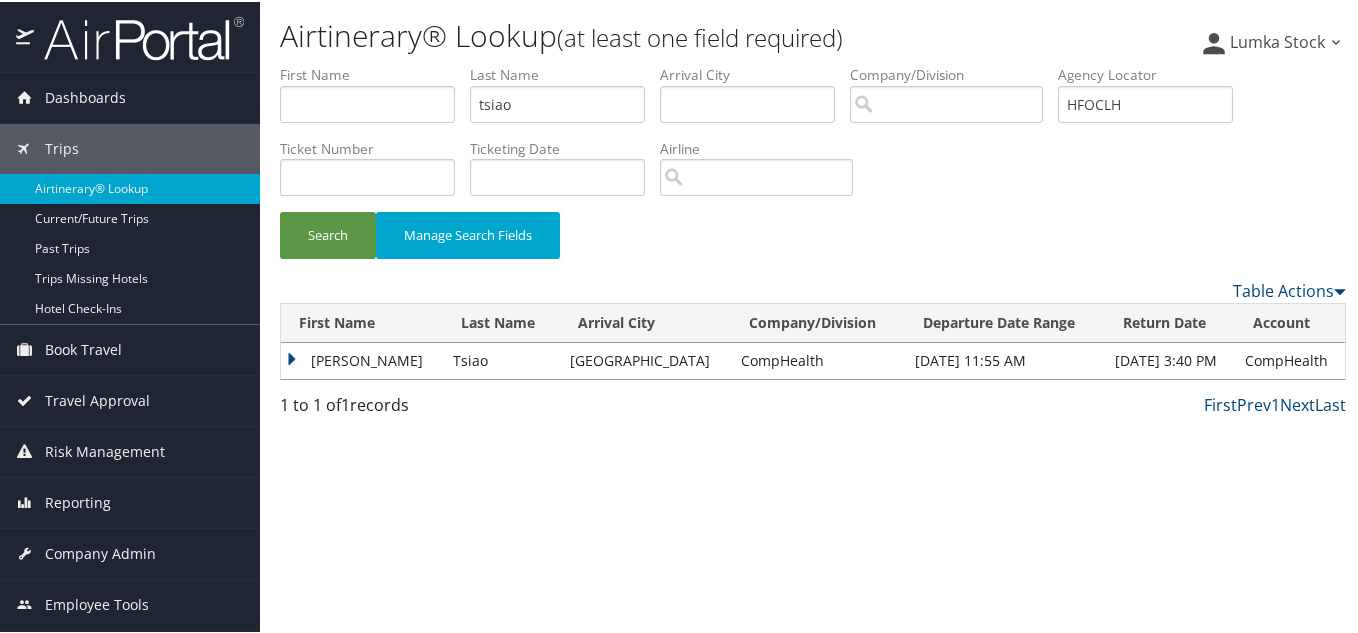 click on "Stevenson" at bounding box center [362, 359] 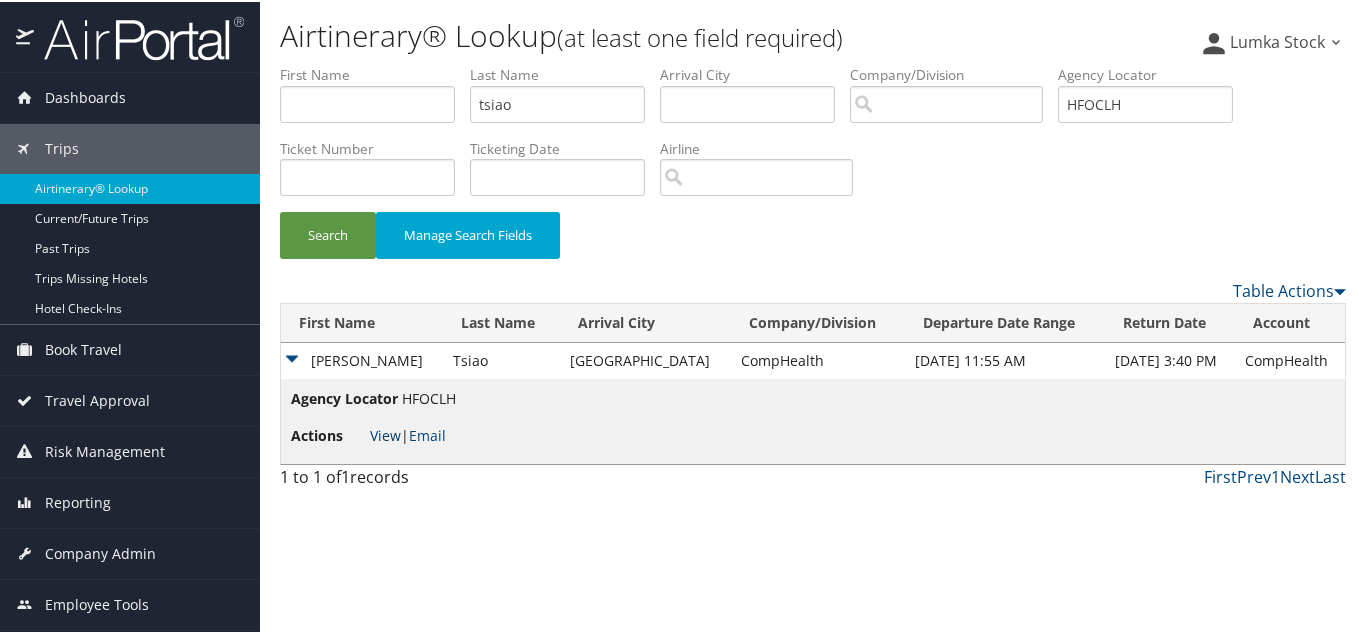 click on "View" at bounding box center [385, 433] 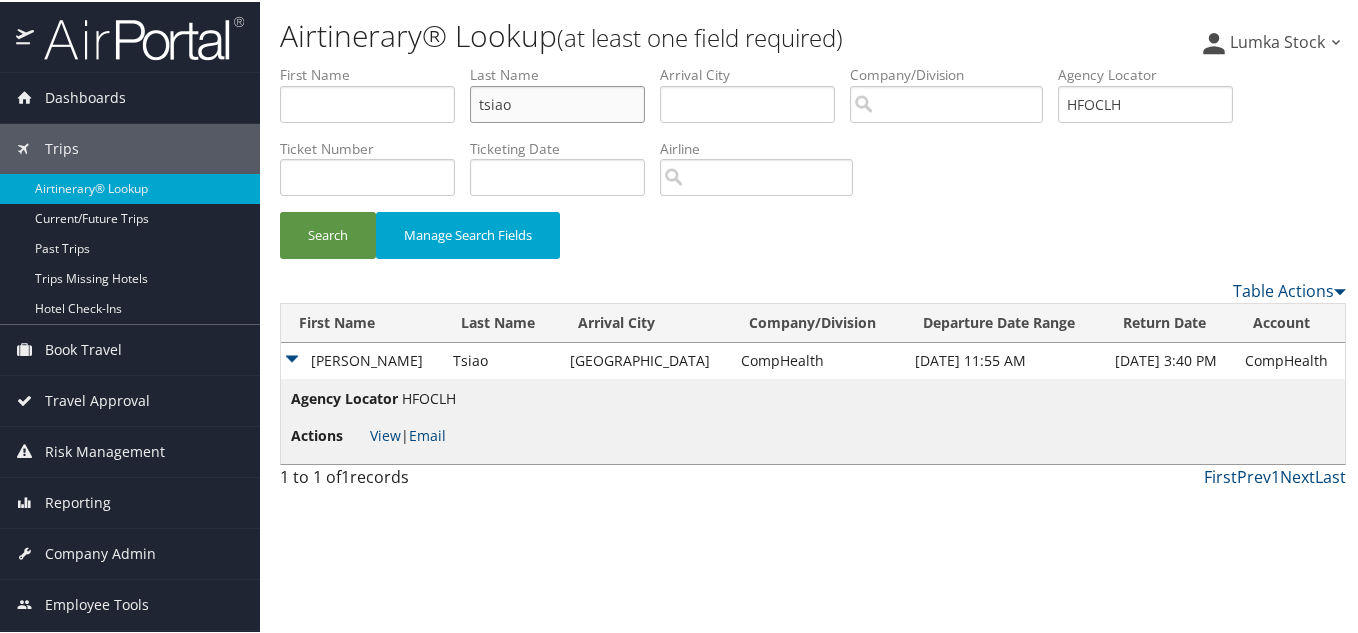 drag, startPoint x: 523, startPoint y: 100, endPoint x: 408, endPoint y: 91, distance: 115.35164 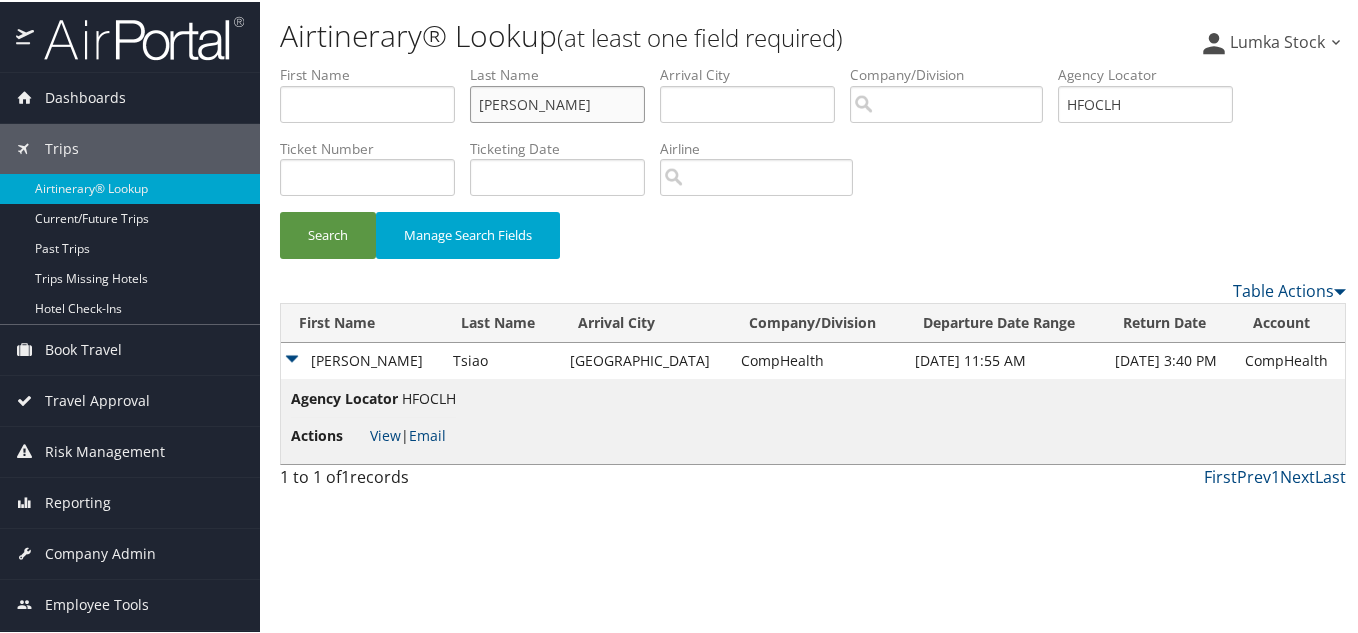 type on "palmisano" 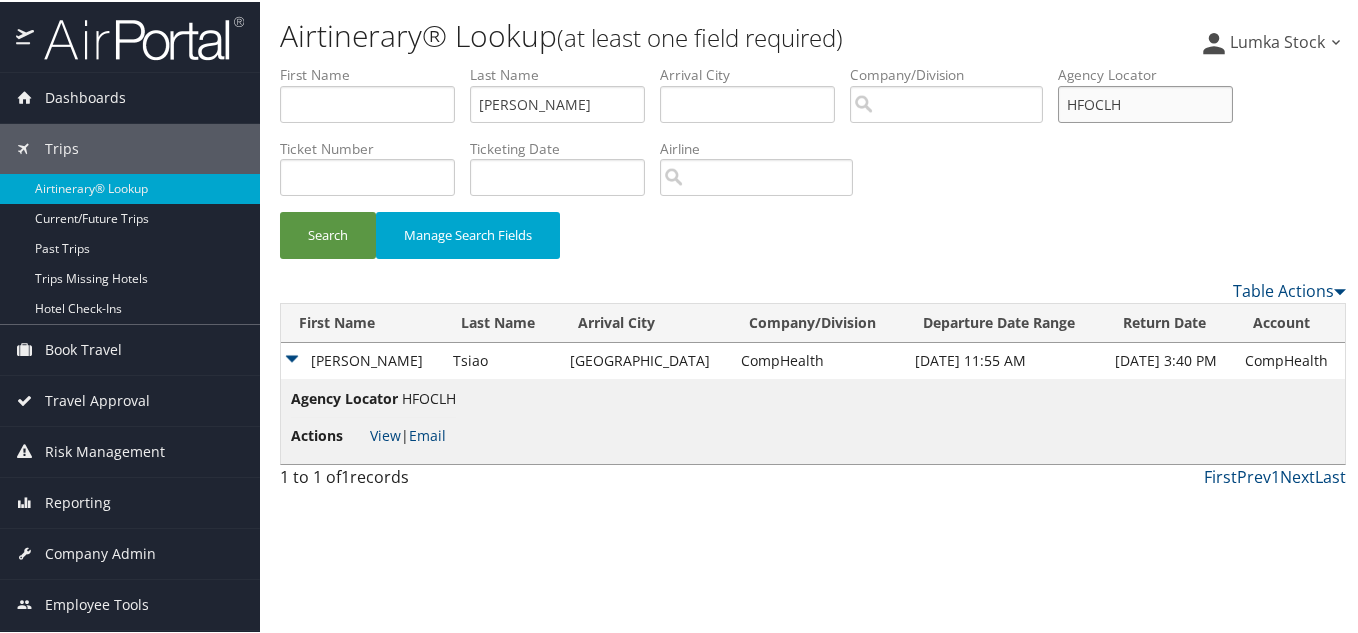 drag, startPoint x: 1174, startPoint y: 108, endPoint x: 845, endPoint y: 101, distance: 329.07446 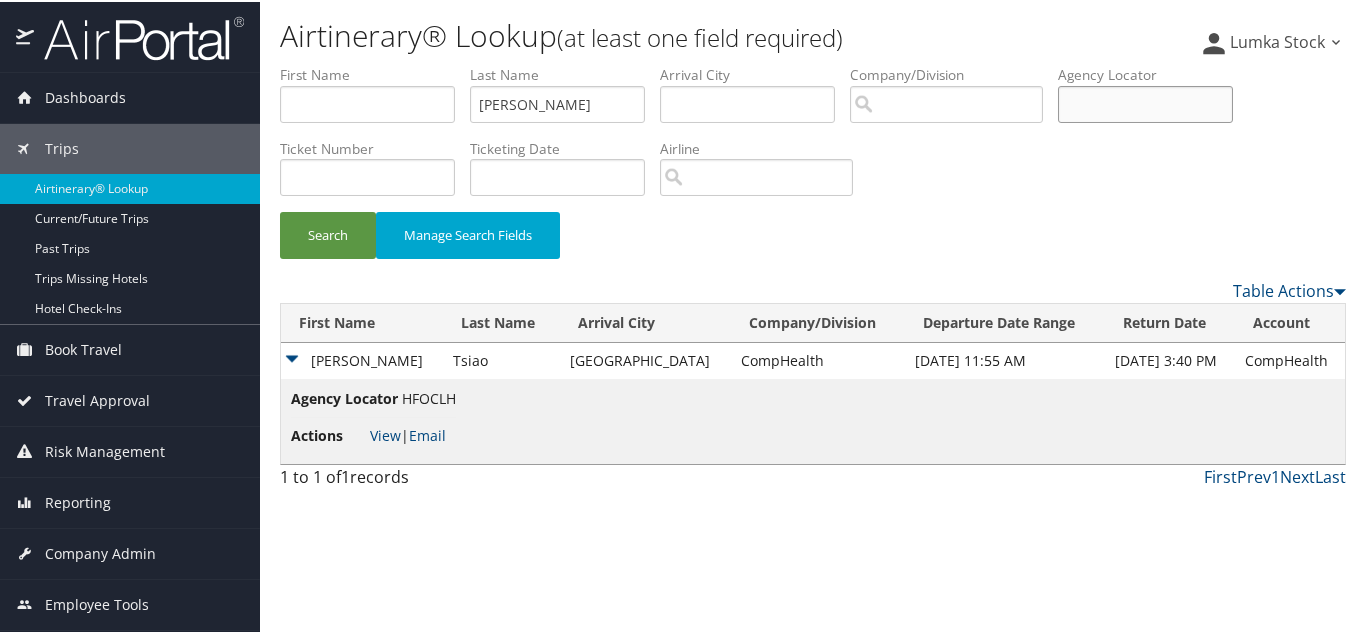 type 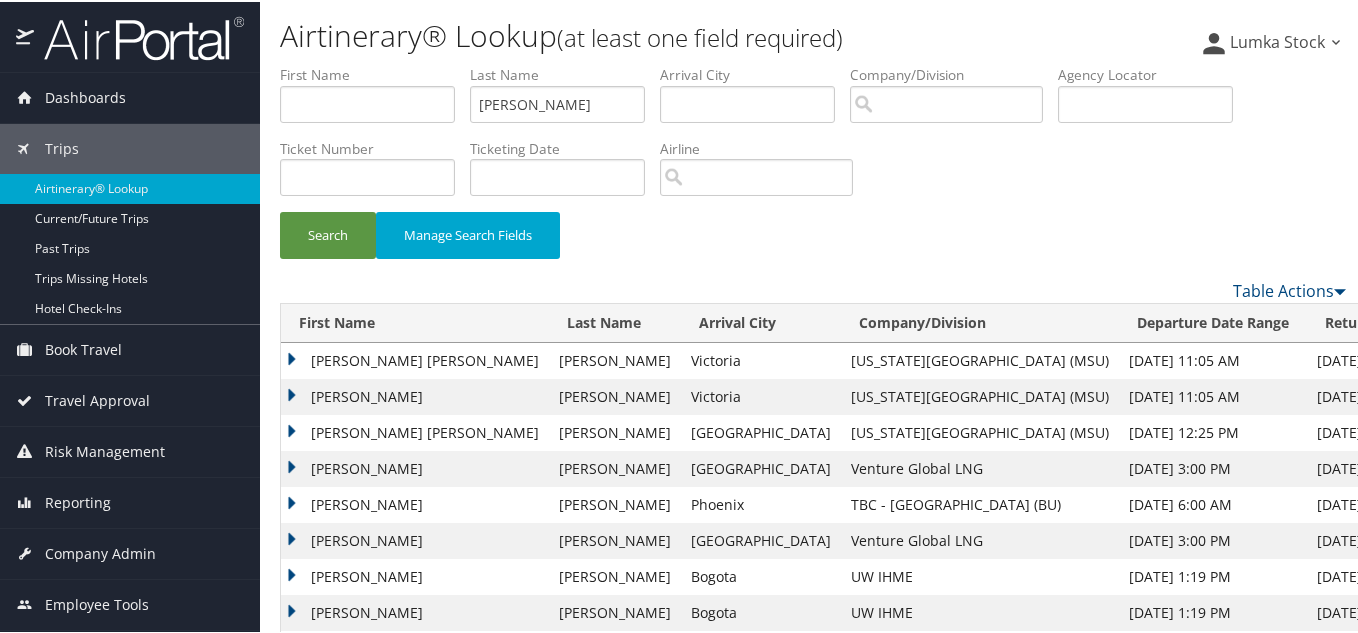 click on "ABIGAIL JOHANNA" at bounding box center (415, 359) 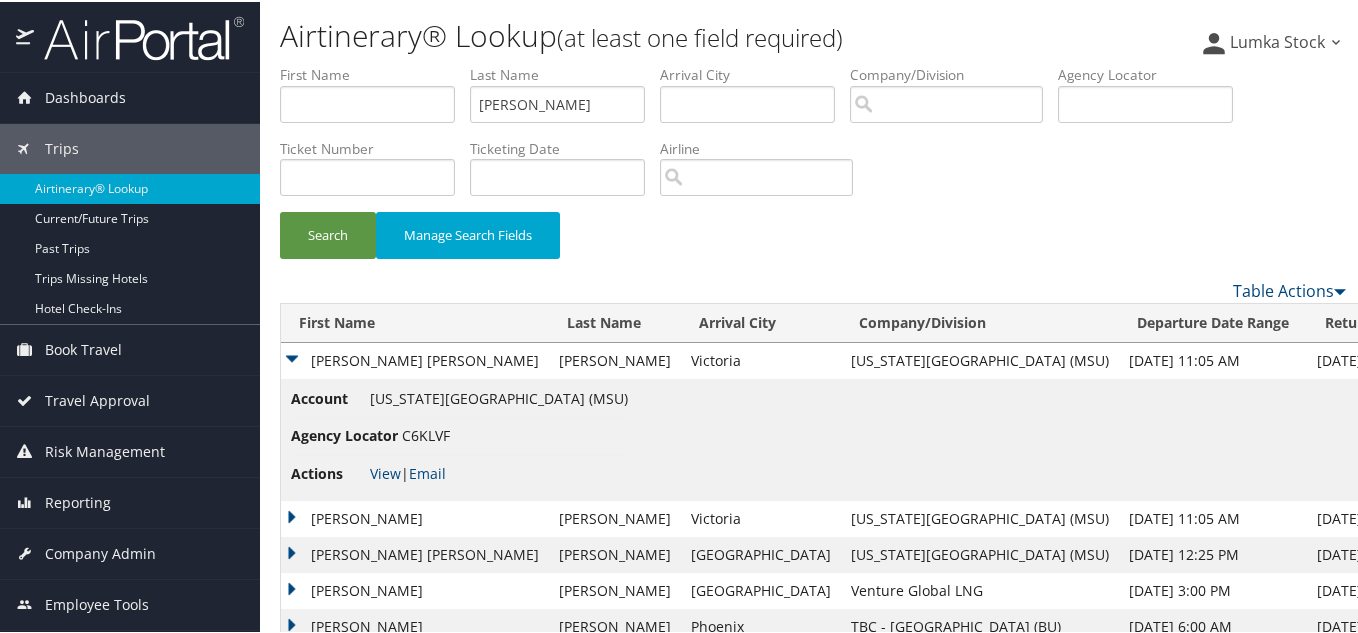 click on "C6KLVF" at bounding box center [426, 433] 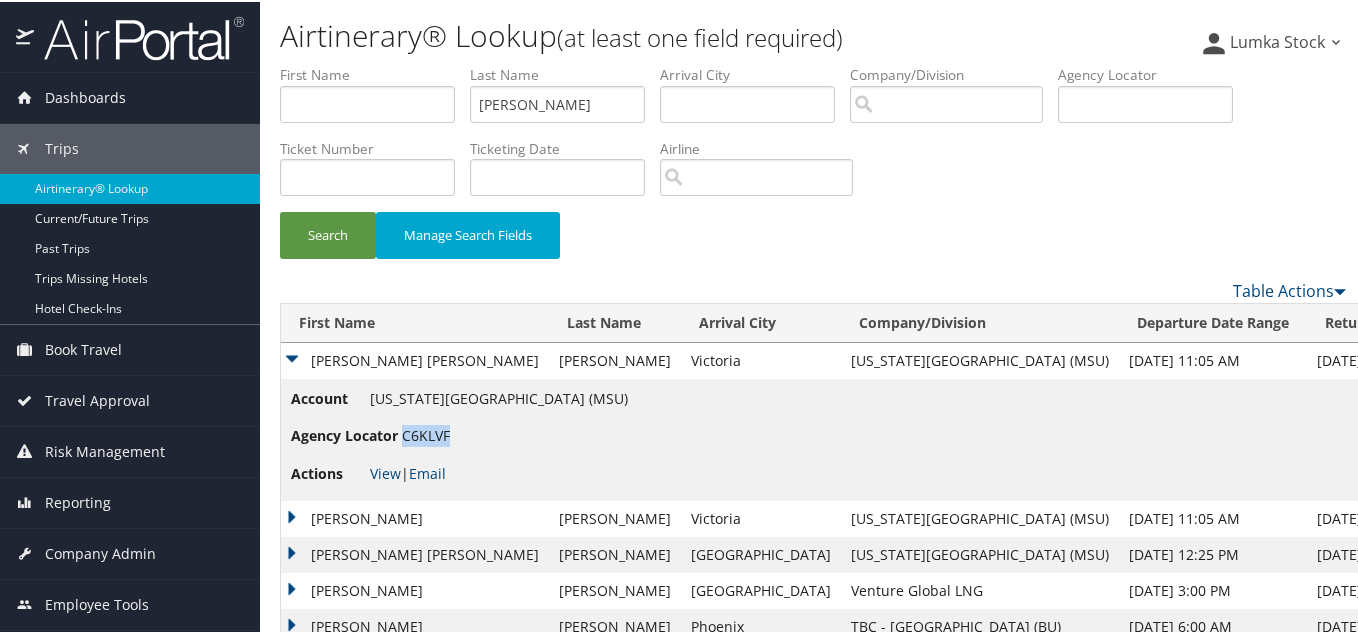 click on "C6KLVF" at bounding box center (426, 433) 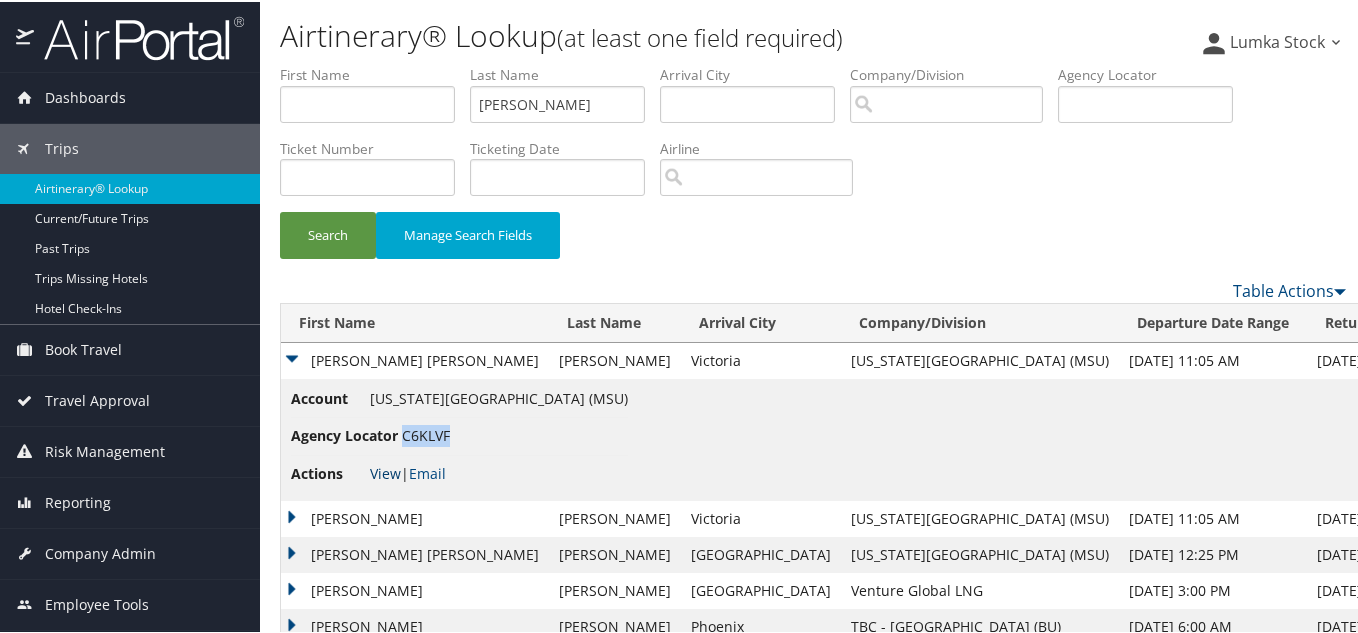 click on "View" at bounding box center (385, 471) 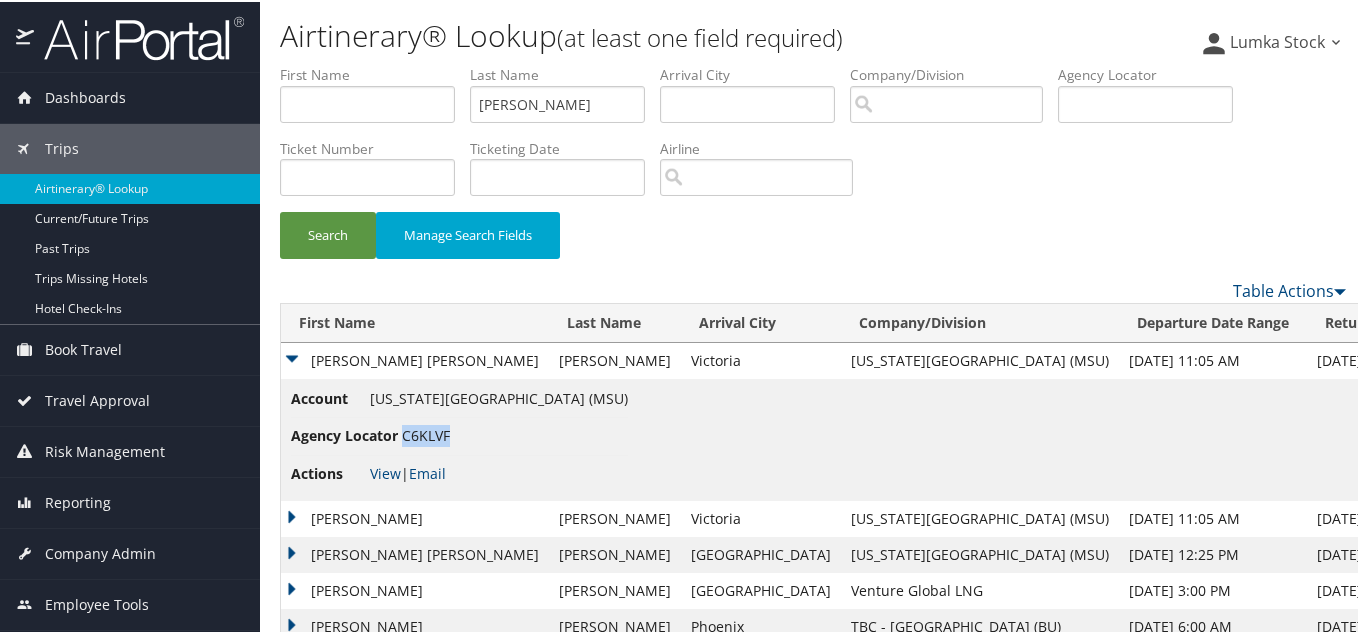 copy on "C6KLVF" 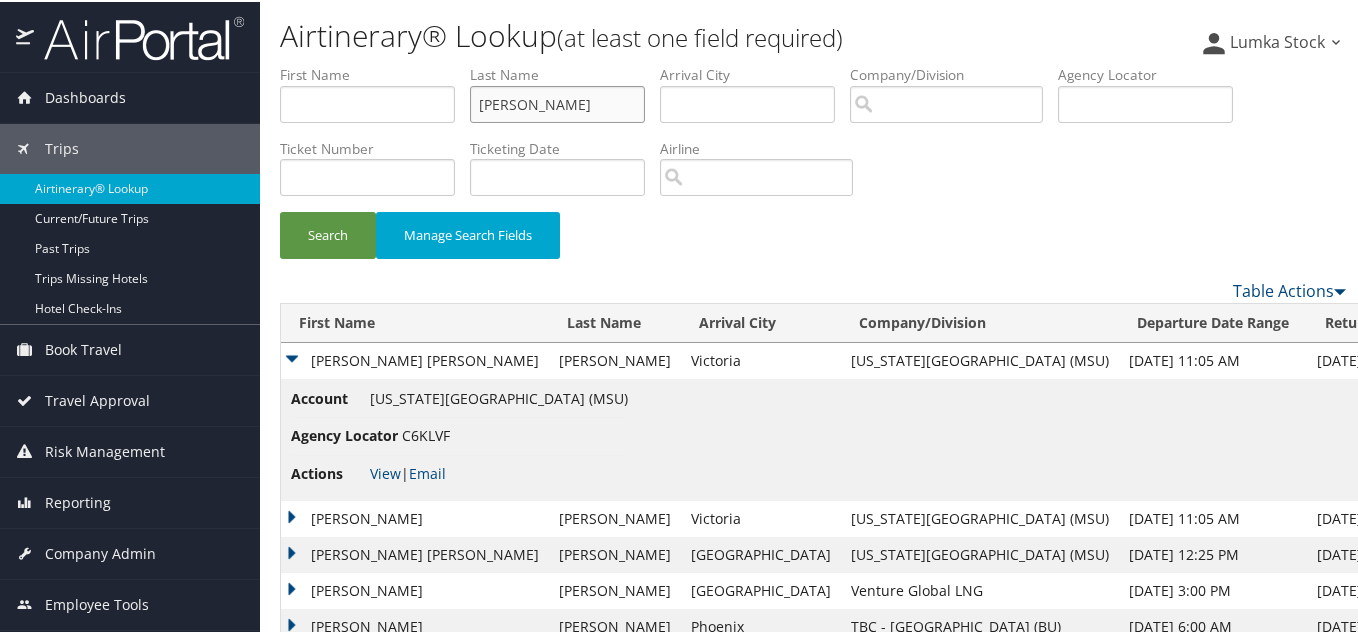 drag, startPoint x: 567, startPoint y: 112, endPoint x: 271, endPoint y: 108, distance: 296.02704 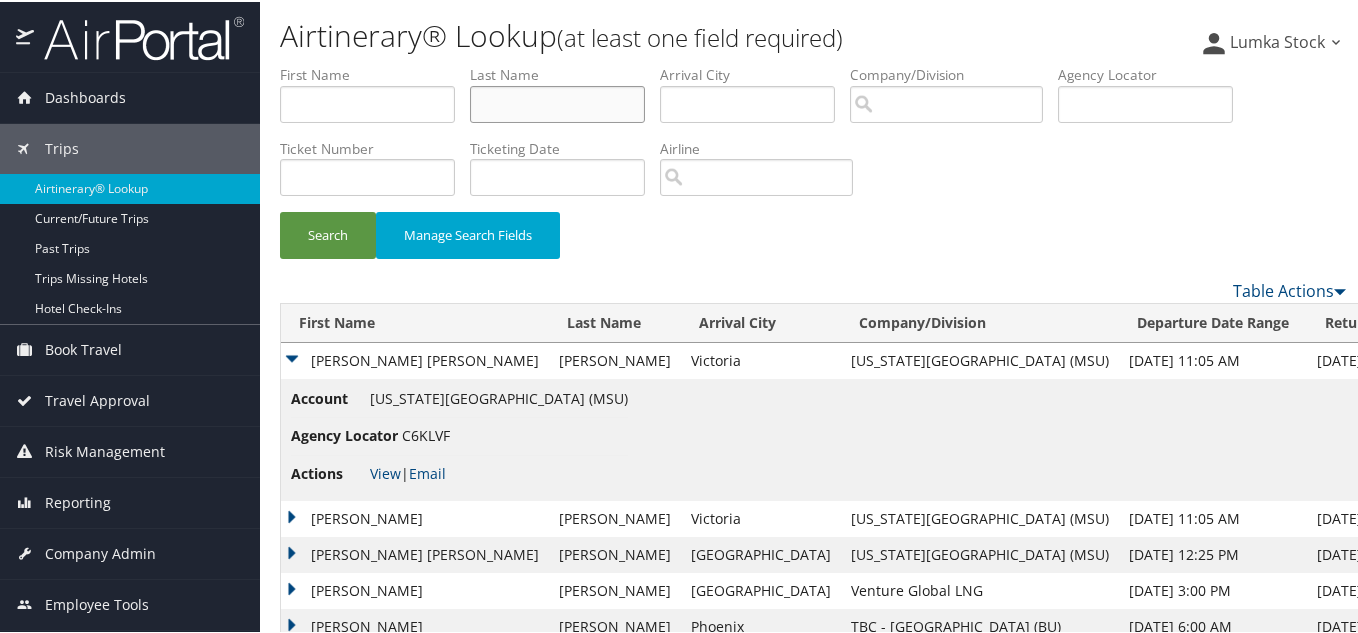 type 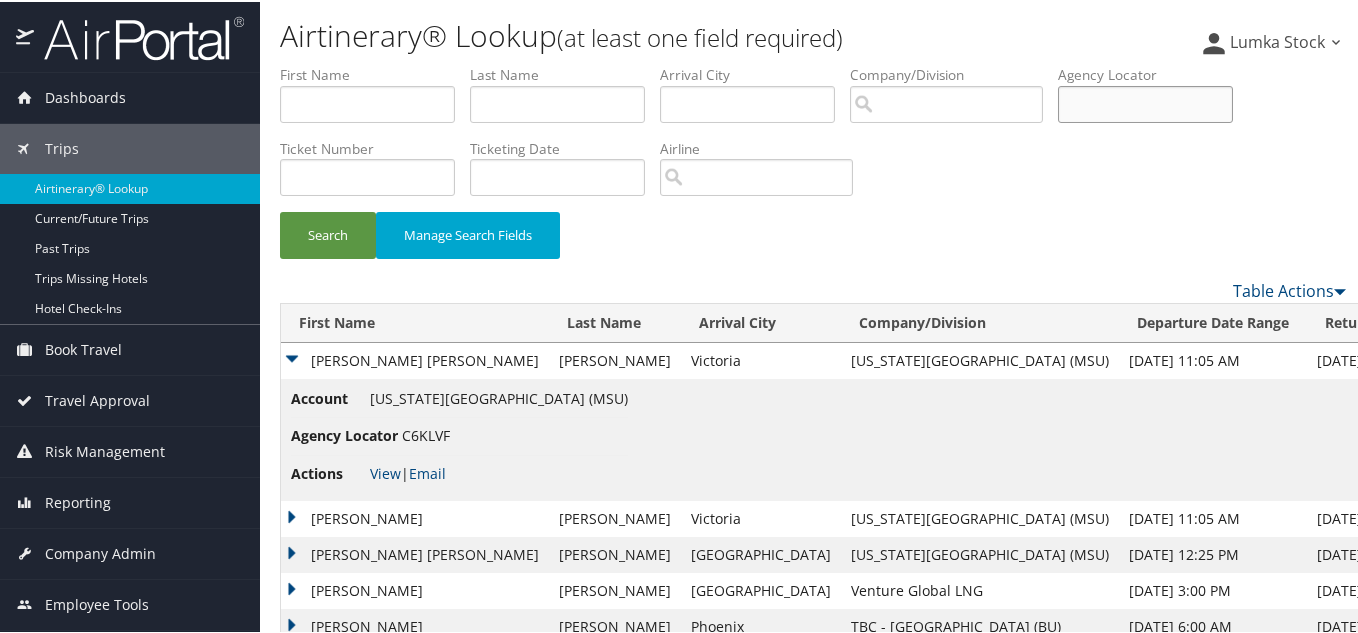 click at bounding box center [1145, 102] 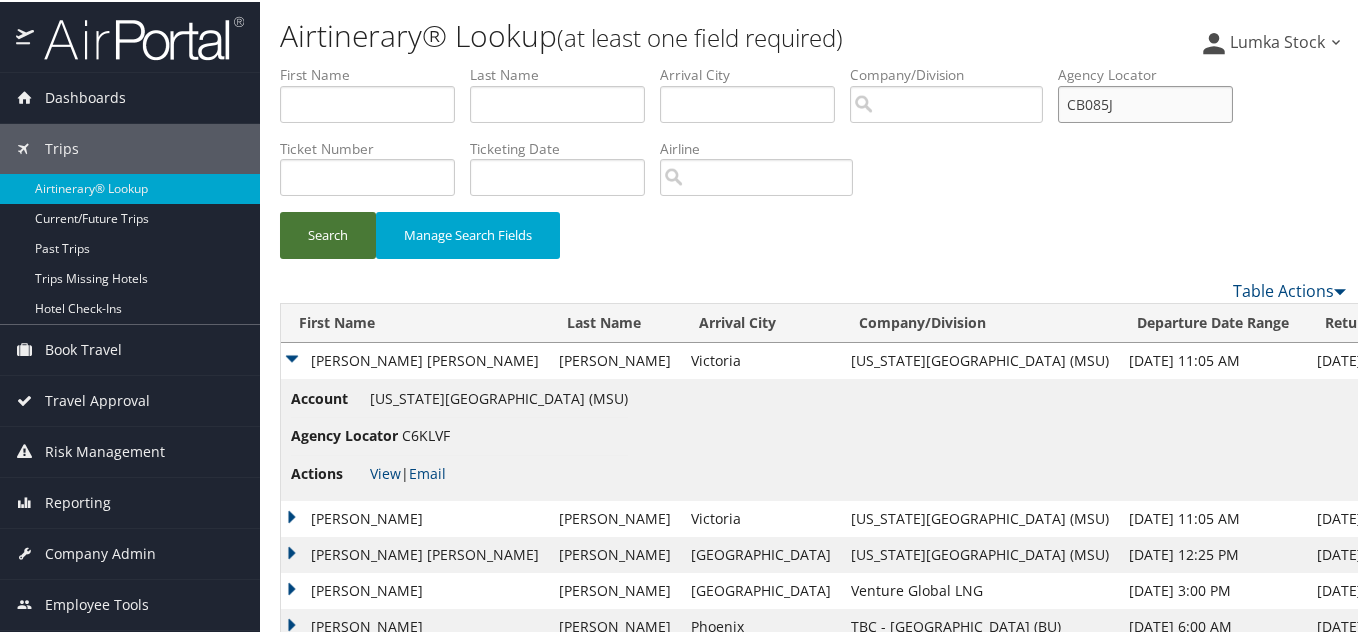 type on "CB085J" 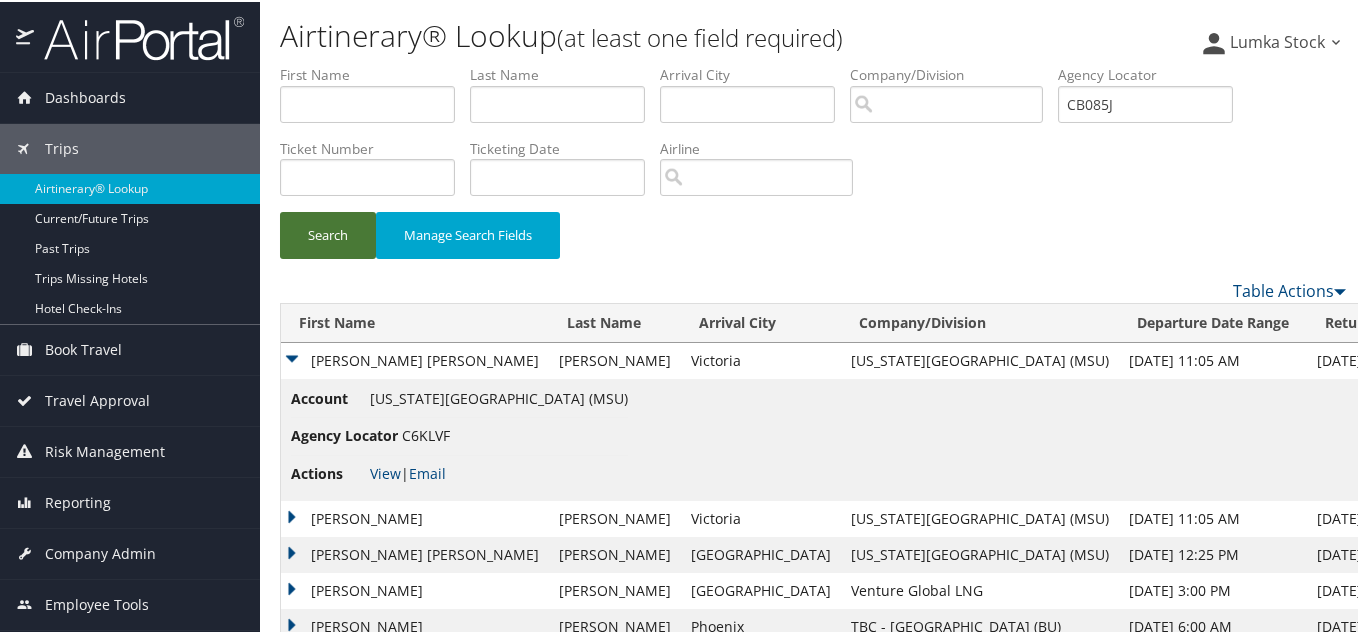 click on "Search" at bounding box center [328, 233] 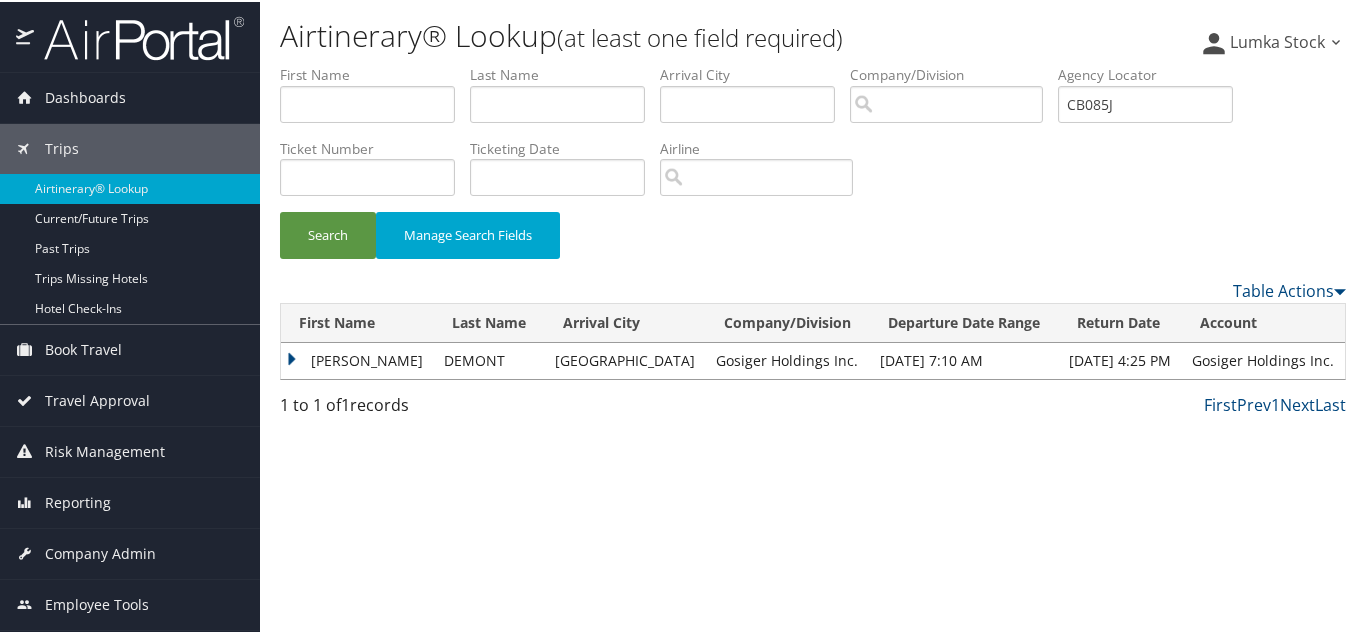click on "NICHOLAS" at bounding box center [357, 359] 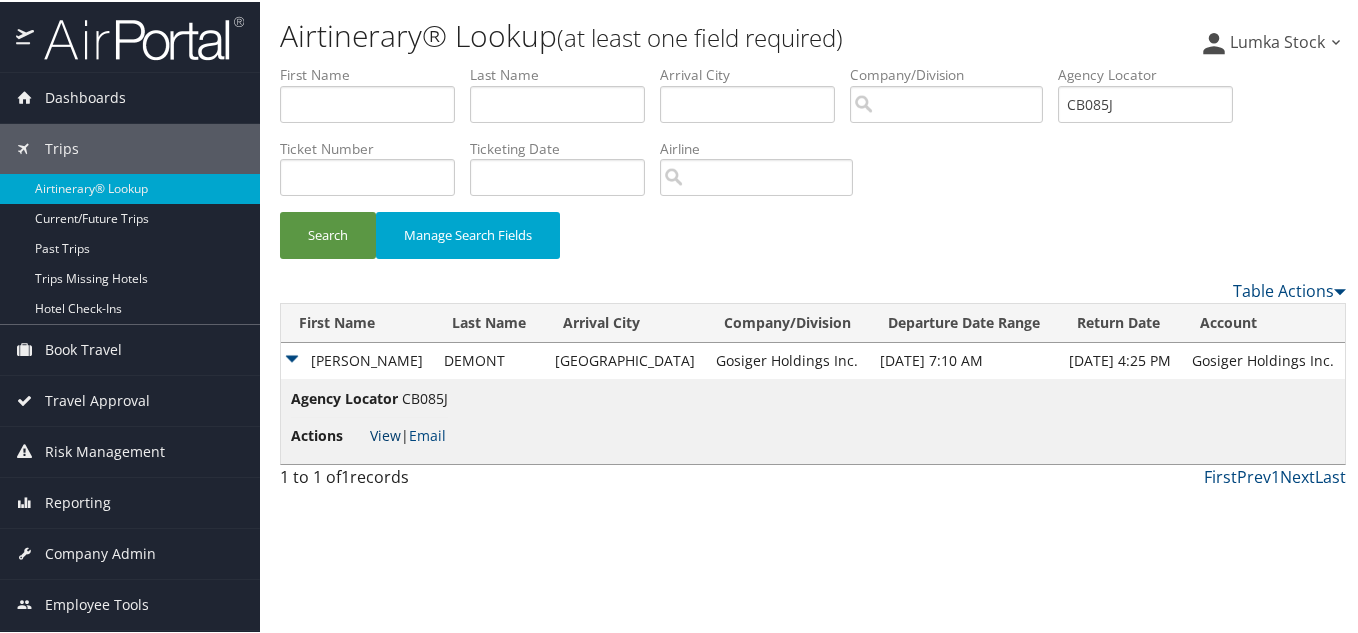 click on "View" at bounding box center (385, 433) 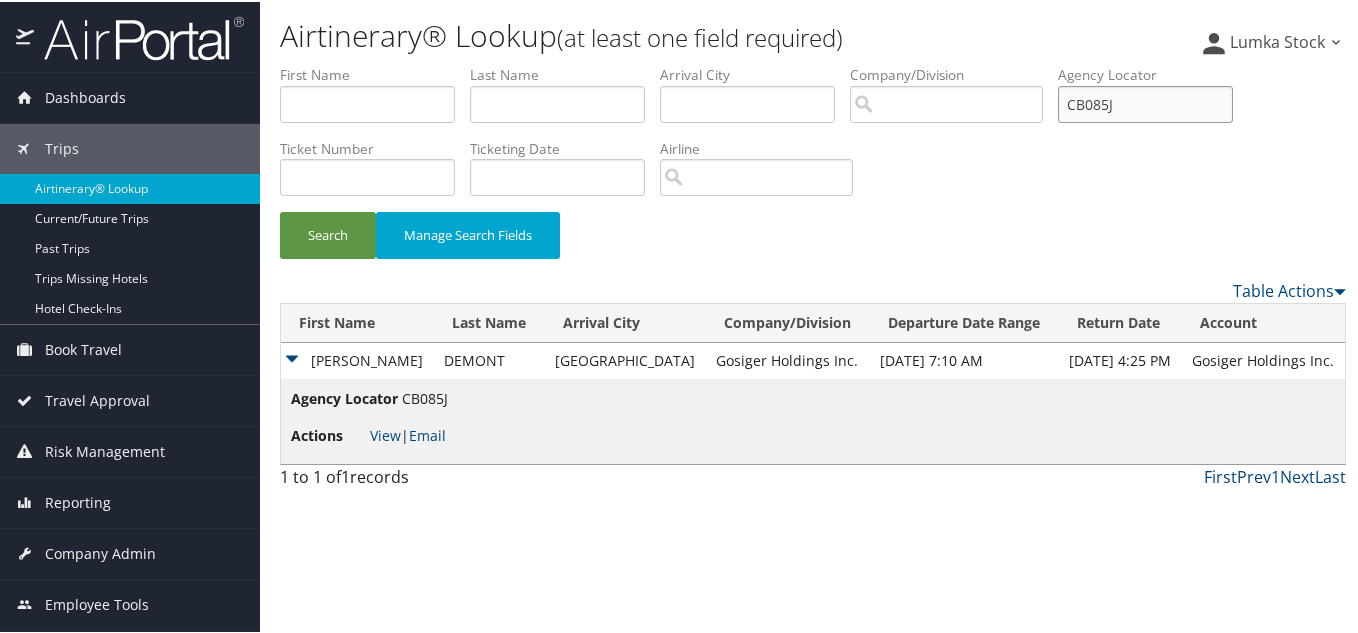 drag, startPoint x: 1155, startPoint y: 104, endPoint x: 778, endPoint y: 148, distance: 379.55896 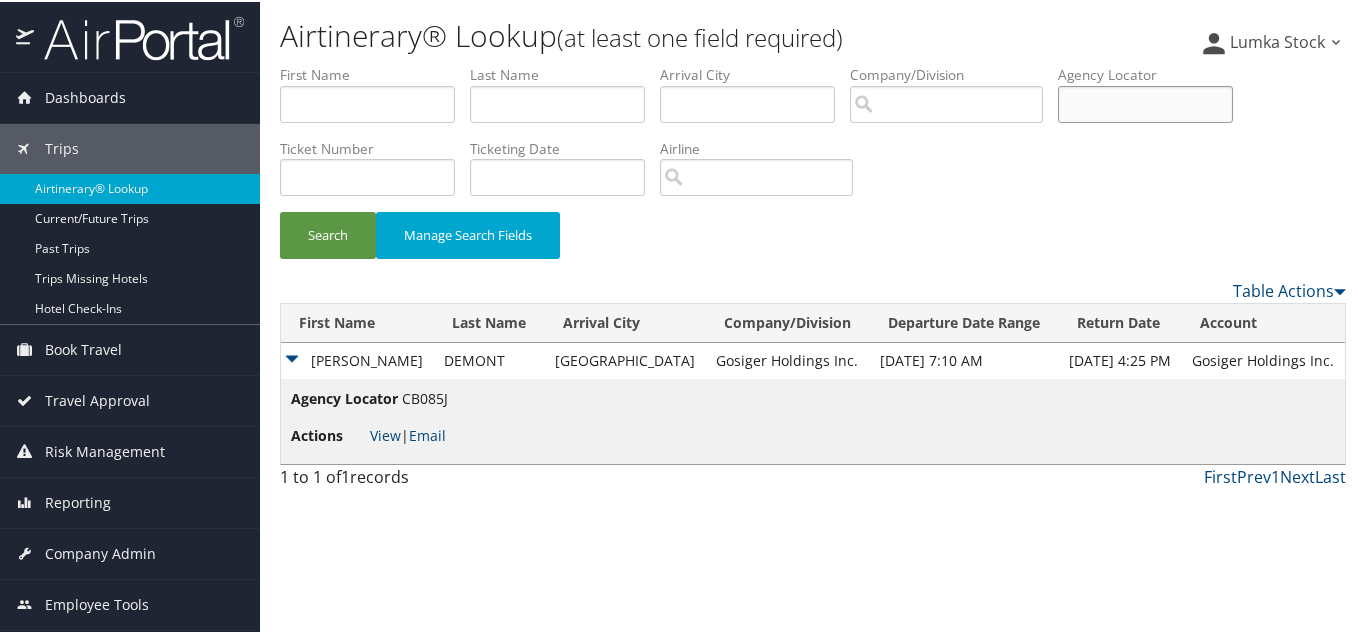 type 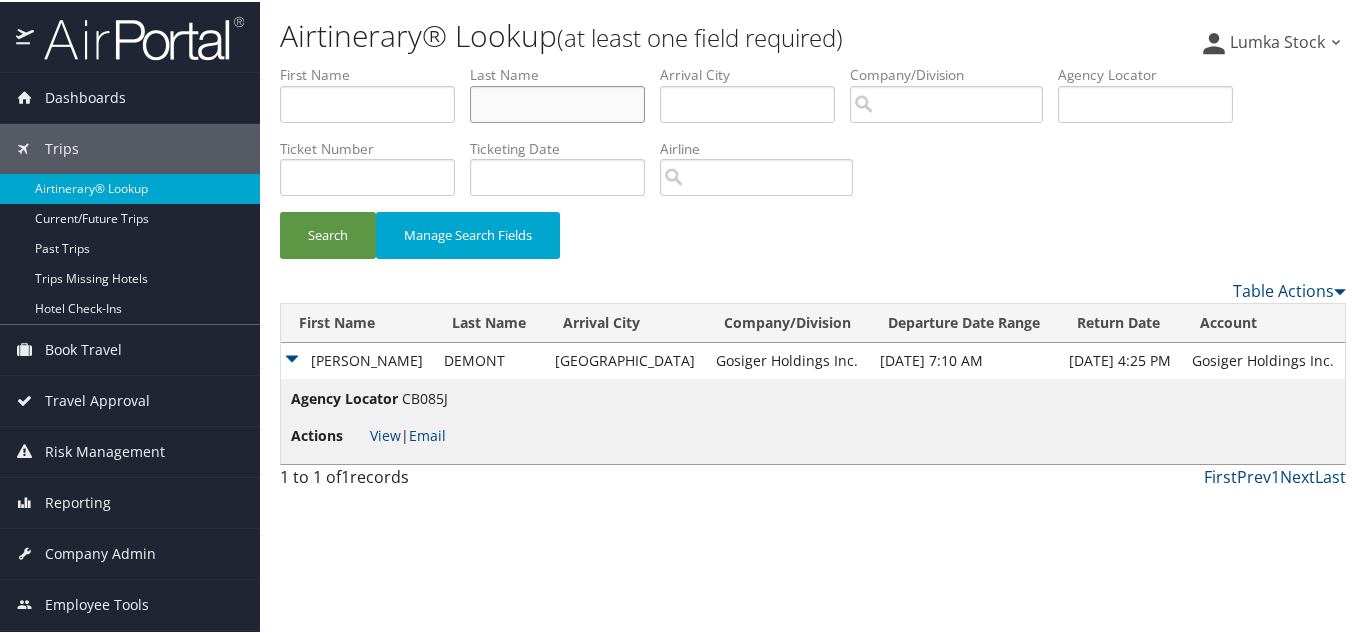 click at bounding box center [557, 102] 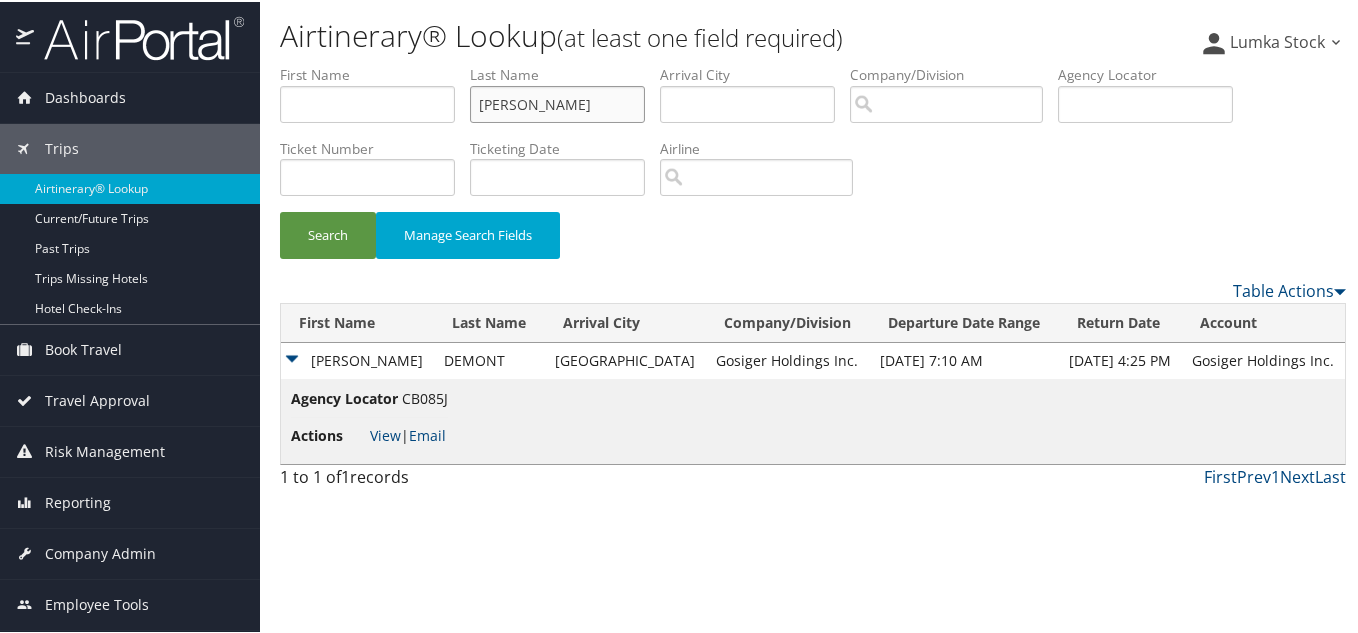 click on "Search" at bounding box center [328, 233] 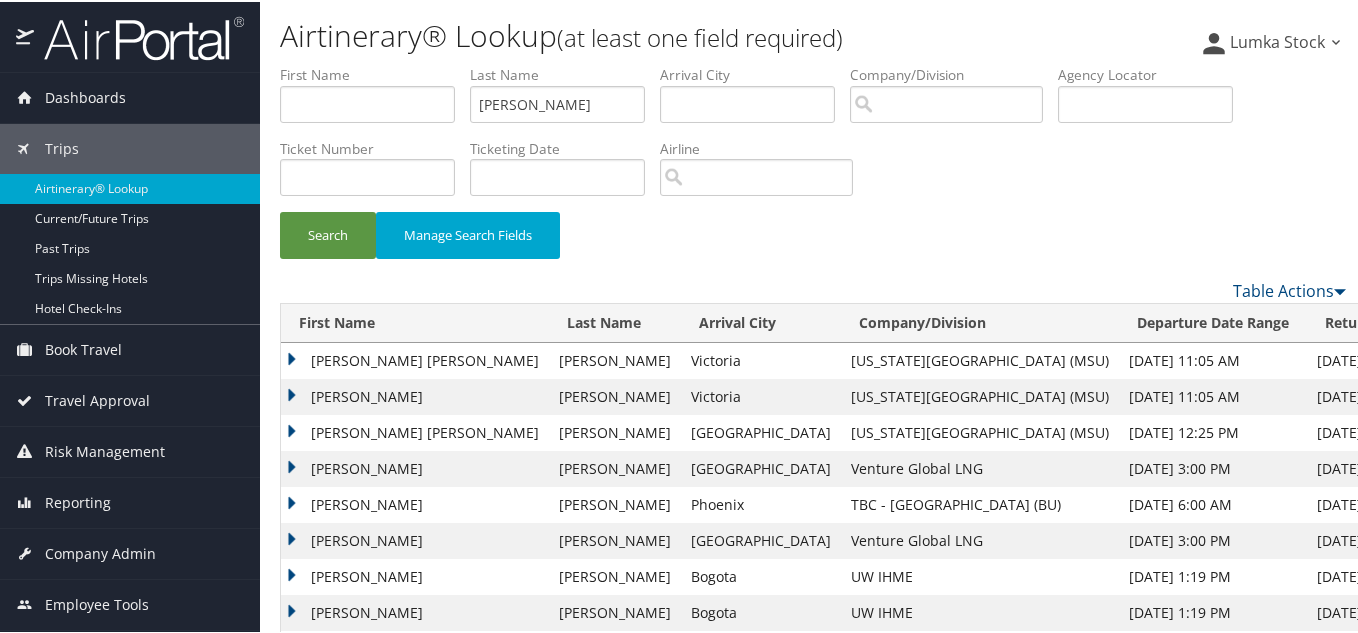 click on "ABIGAIL JOHANNA" at bounding box center (415, 359) 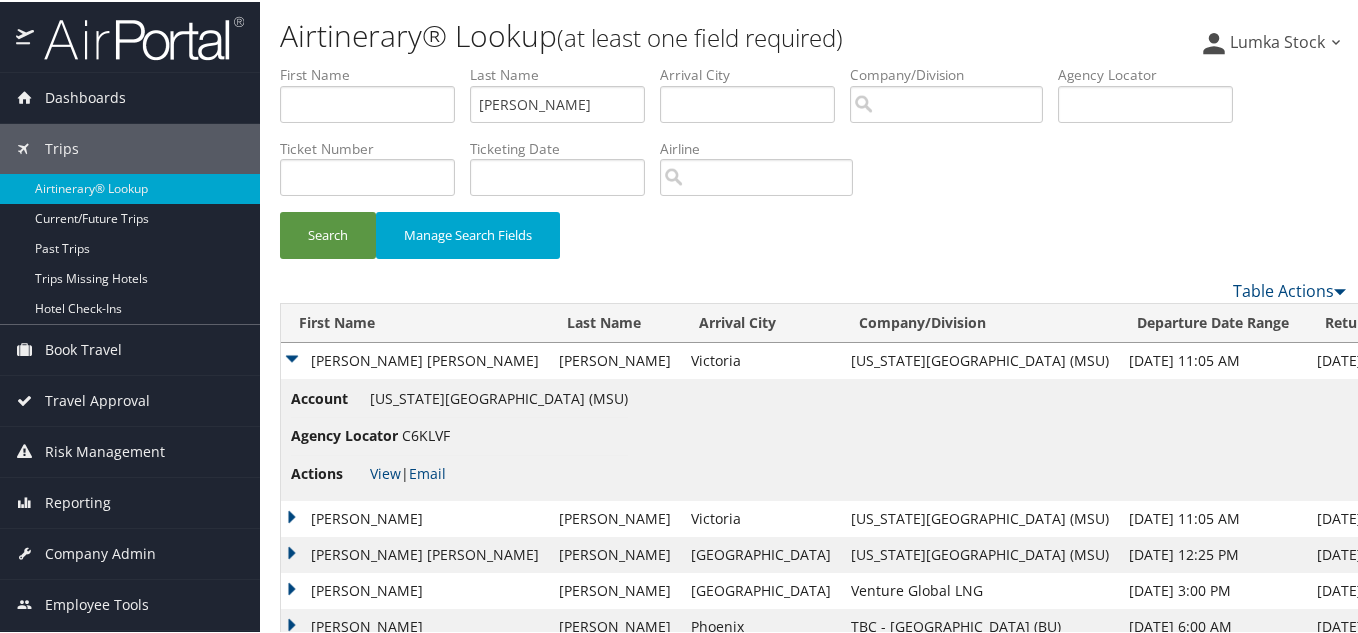 click on "C6KLVF" at bounding box center [426, 433] 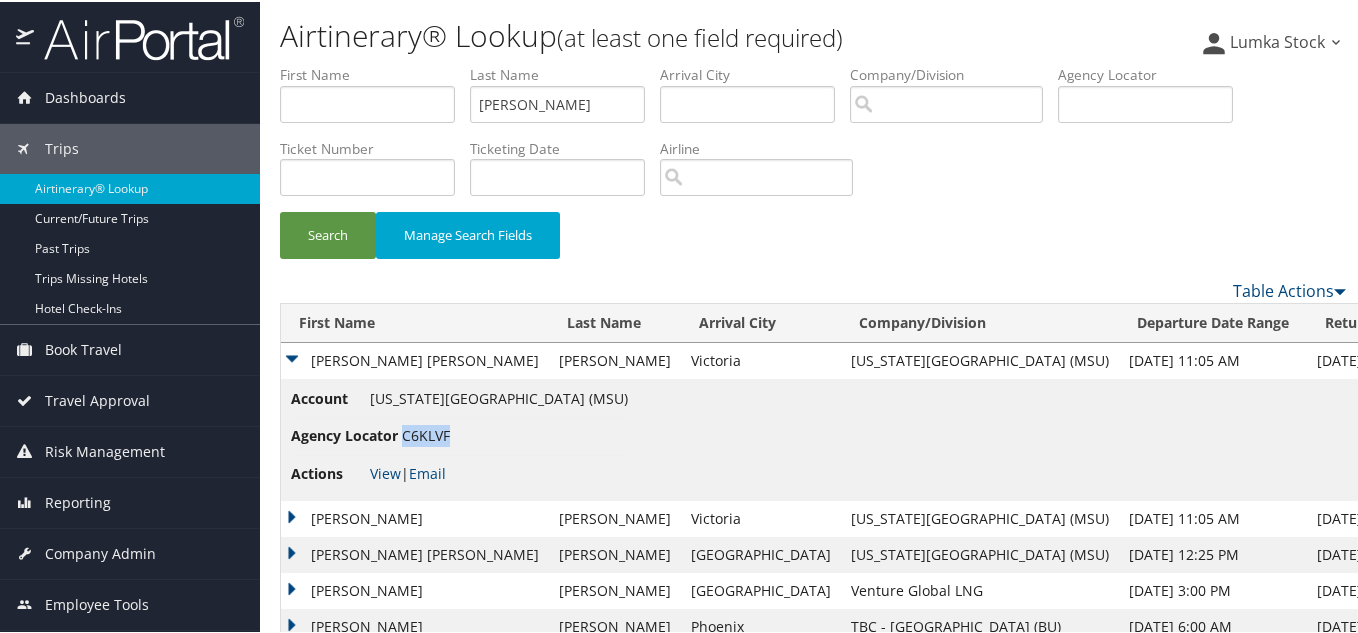 click on "C6KLVF" at bounding box center [426, 433] 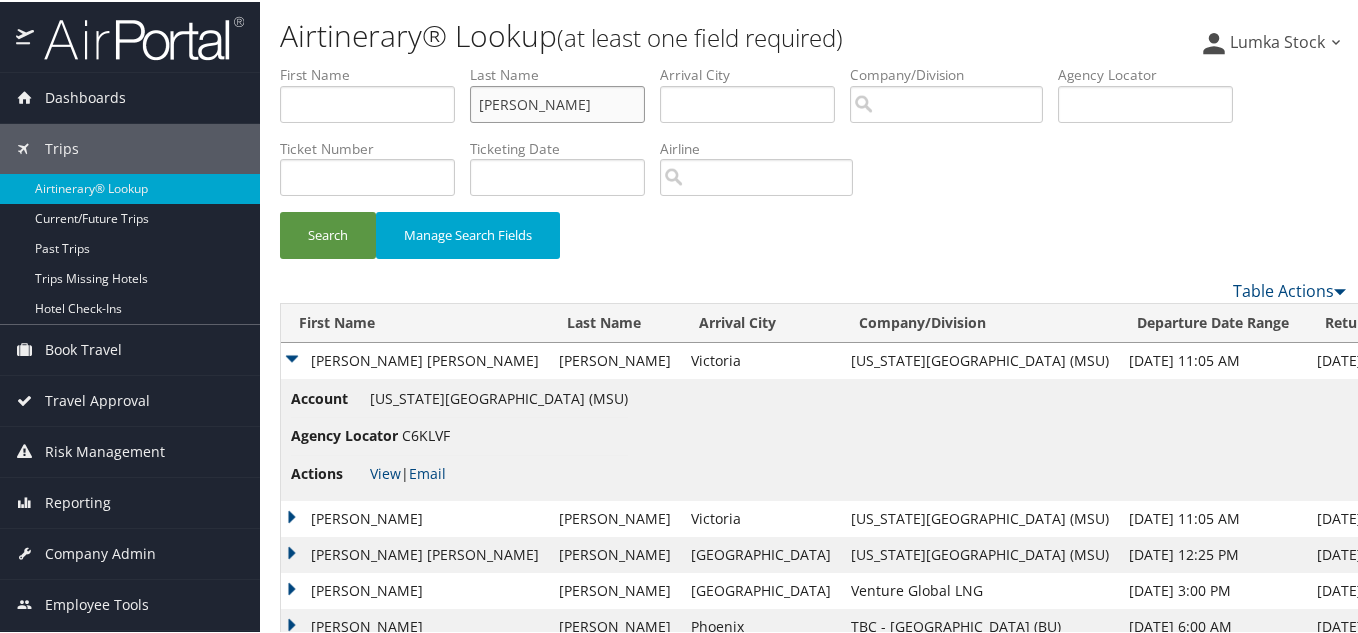 drag, startPoint x: 380, startPoint y: 100, endPoint x: 369, endPoint y: 100, distance: 11 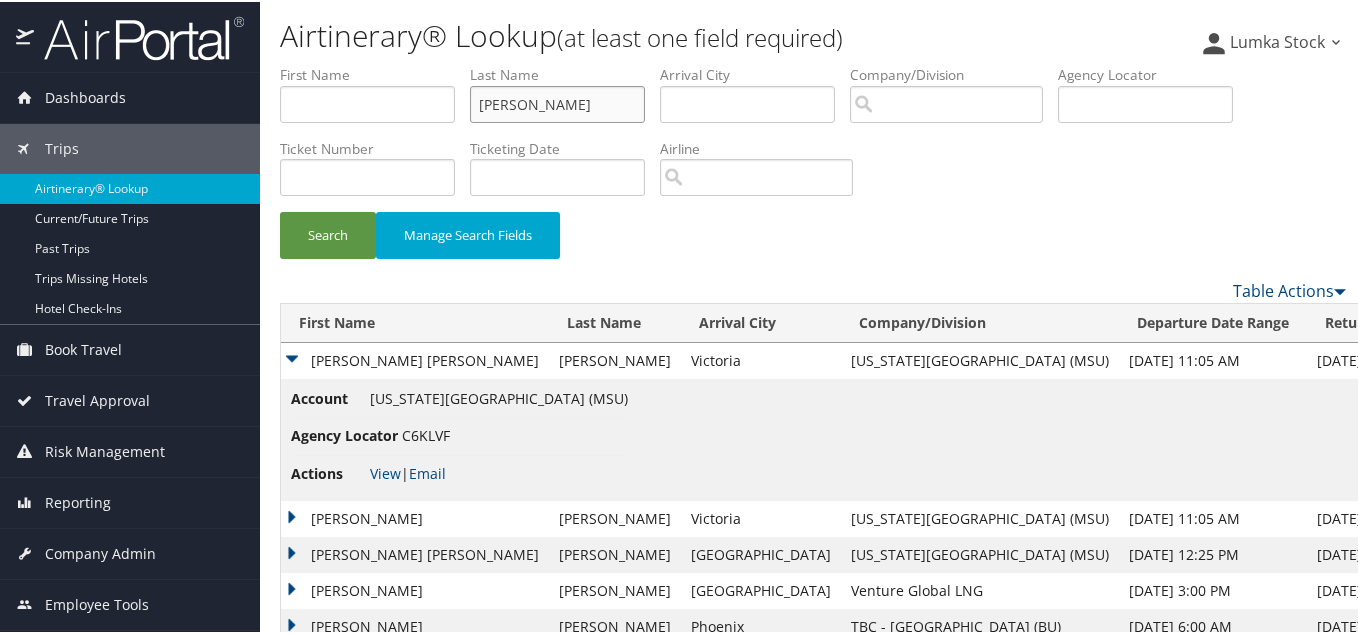 type on "espinosa" 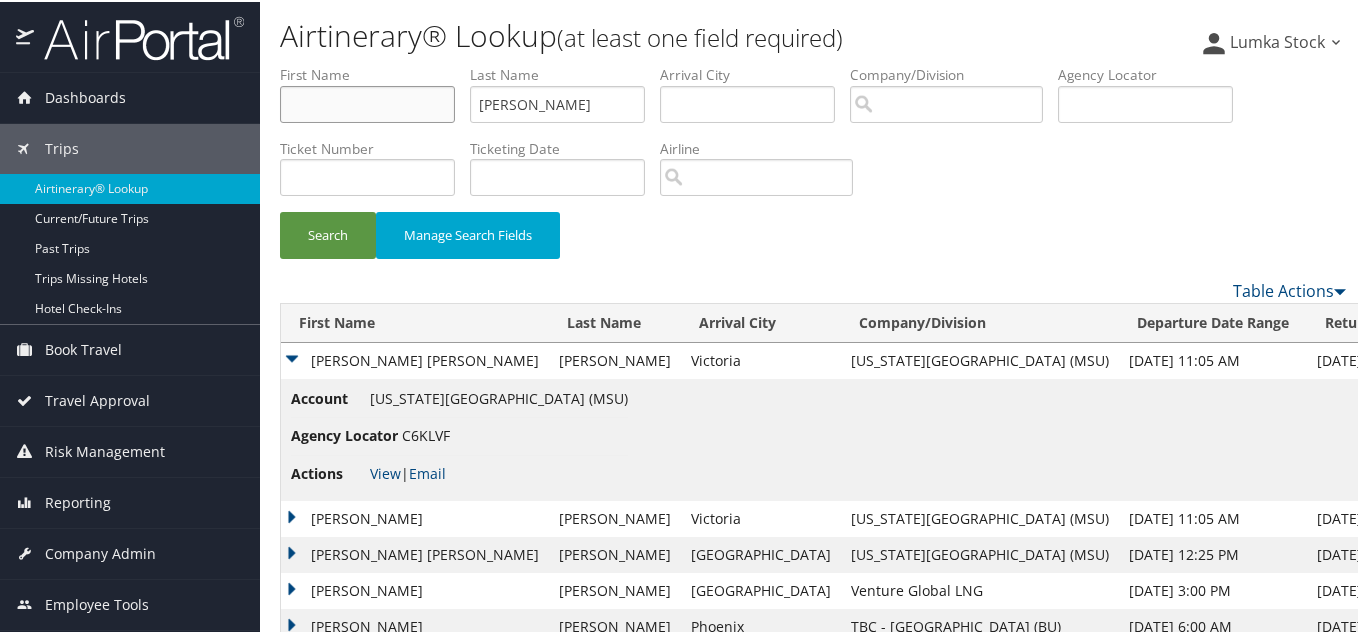 click at bounding box center [367, 102] 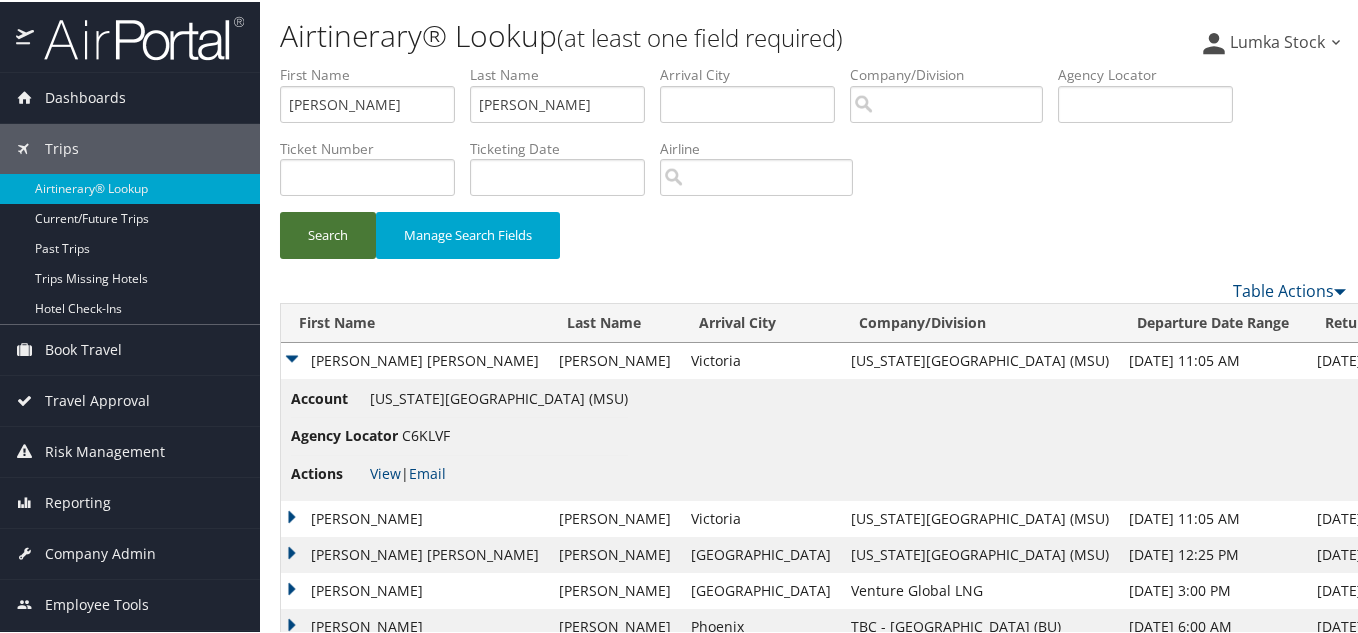 drag, startPoint x: 338, startPoint y: 239, endPoint x: 521, endPoint y: 293, distance: 190.80095 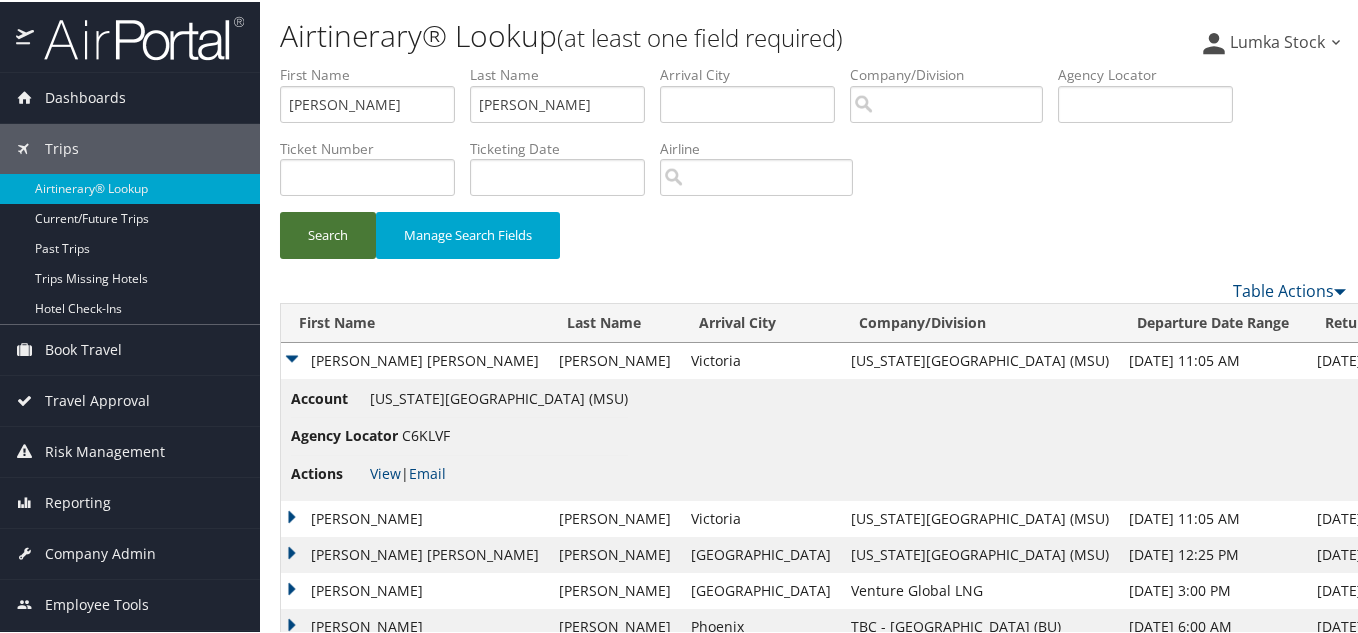 click on "Search" at bounding box center [328, 233] 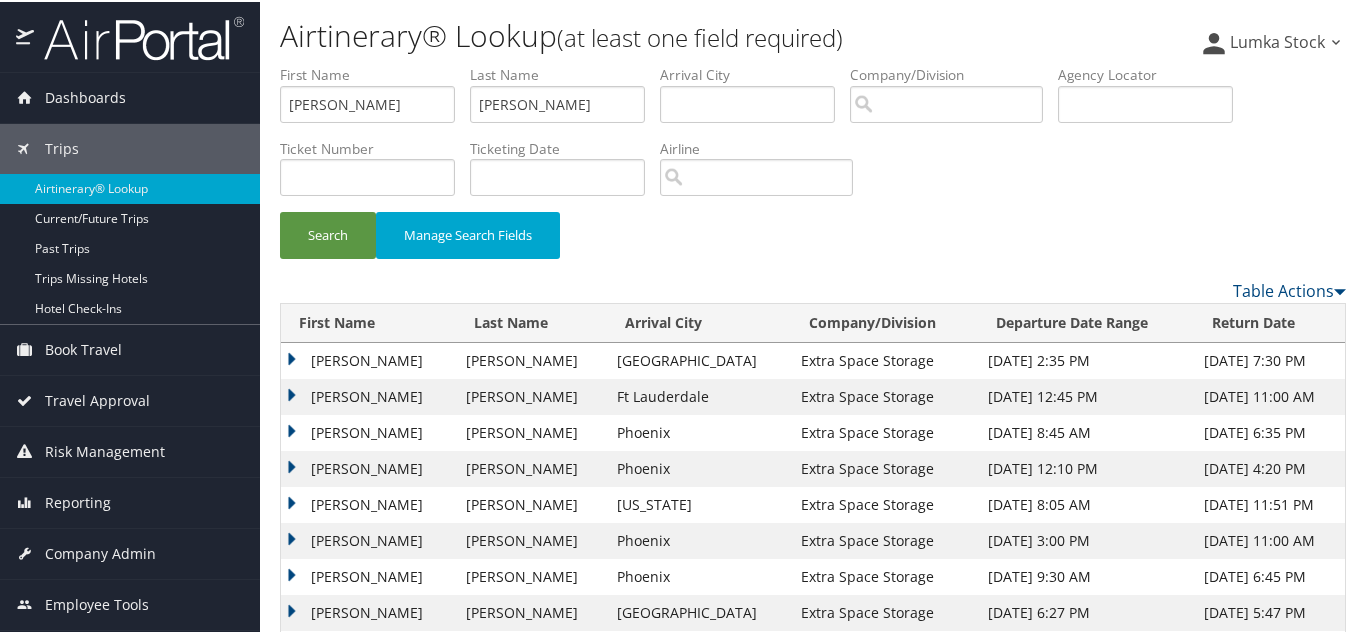 click on "DANIEL FRANCISCO" at bounding box center [368, 359] 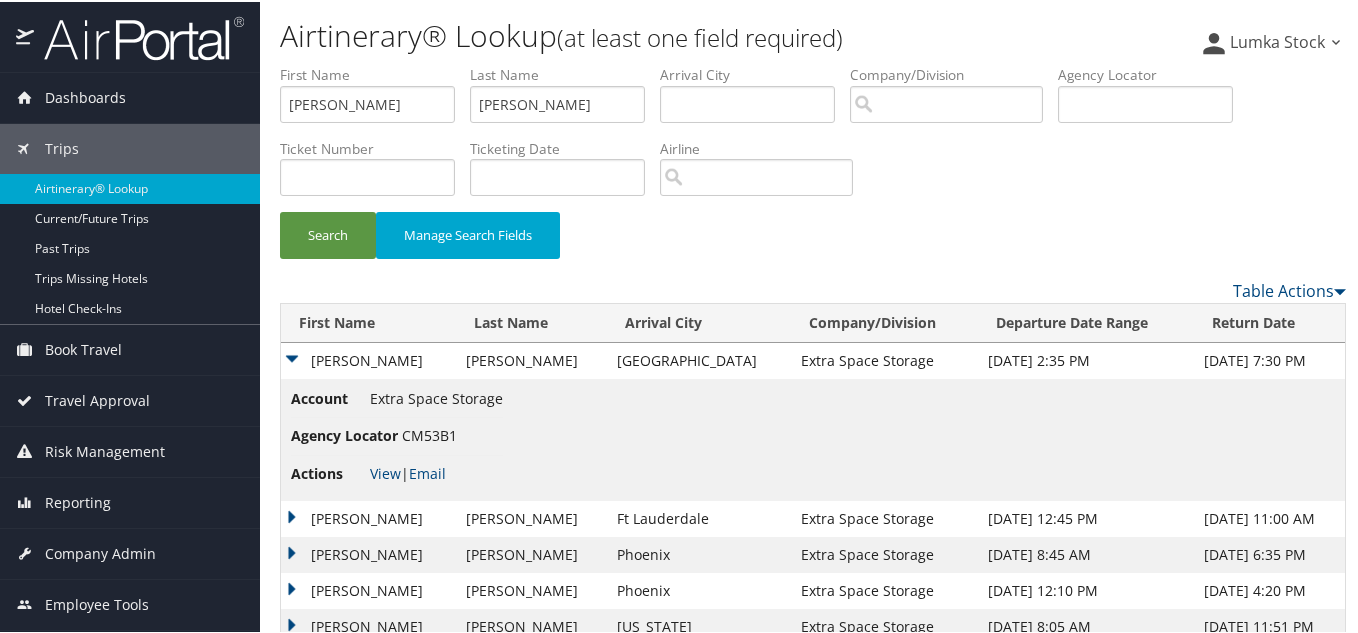 click on "CM53B1" at bounding box center (429, 433) 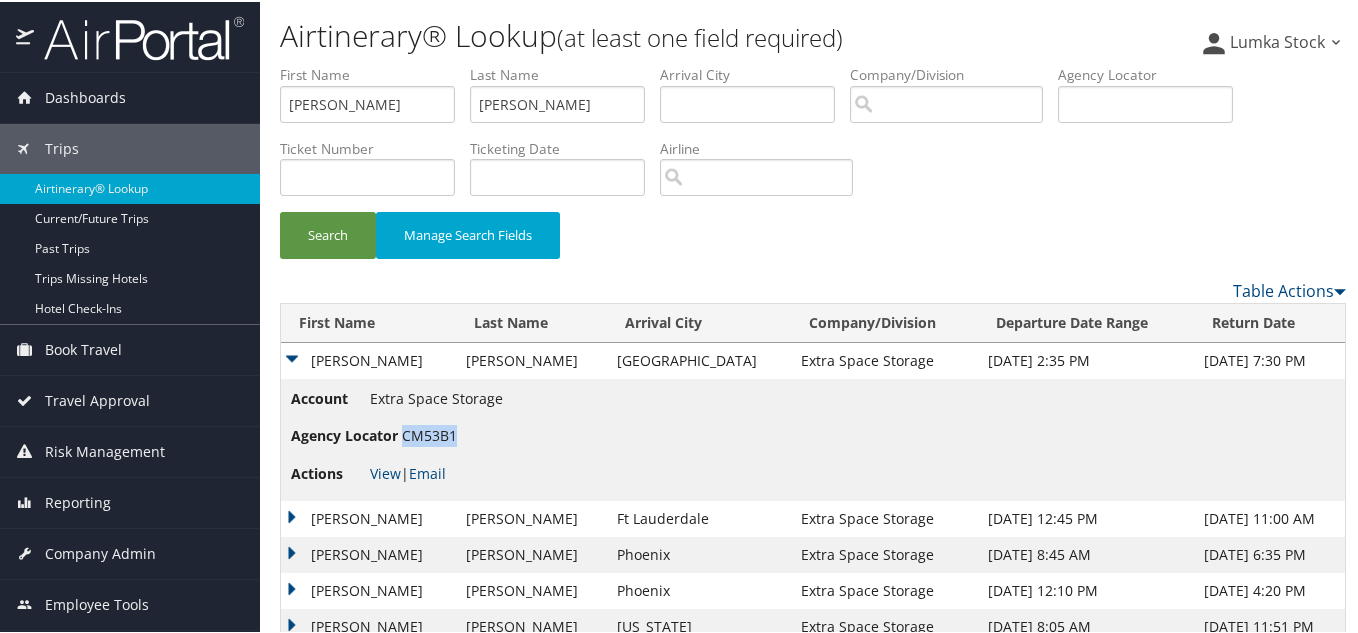 click on "CM53B1" at bounding box center [429, 433] 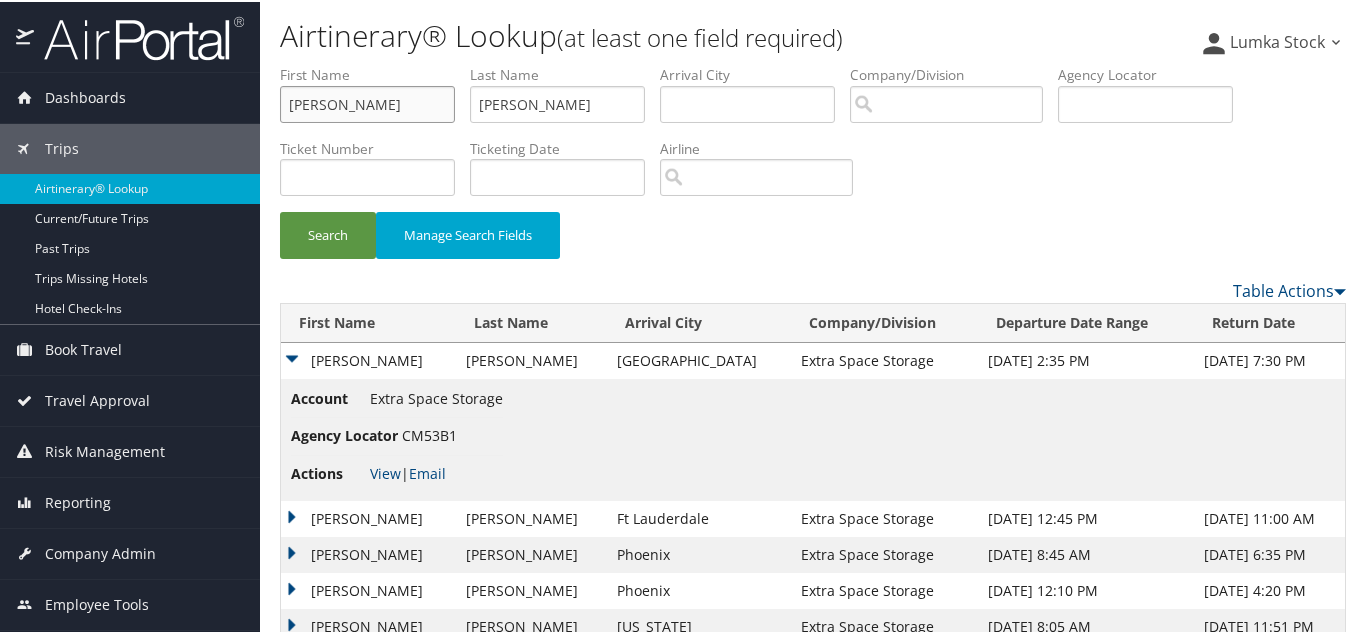 click on "daniel" at bounding box center (367, 102) 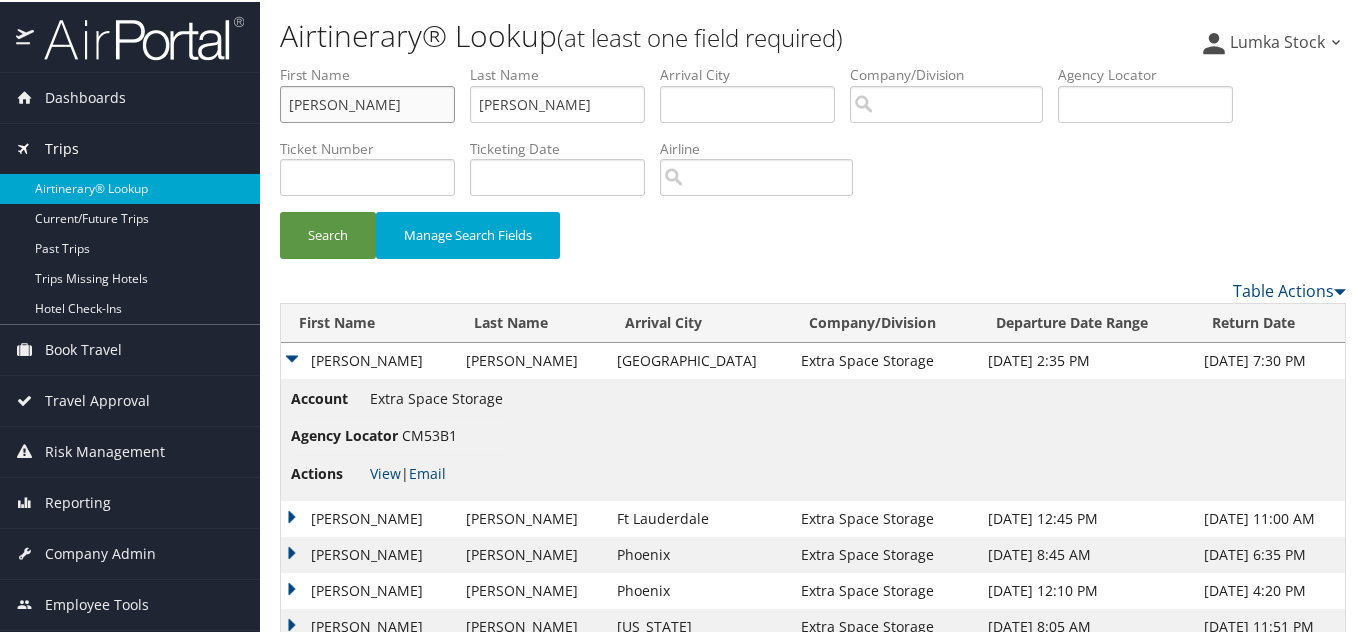 drag, startPoint x: 346, startPoint y: 108, endPoint x: 60, endPoint y: 137, distance: 287.46652 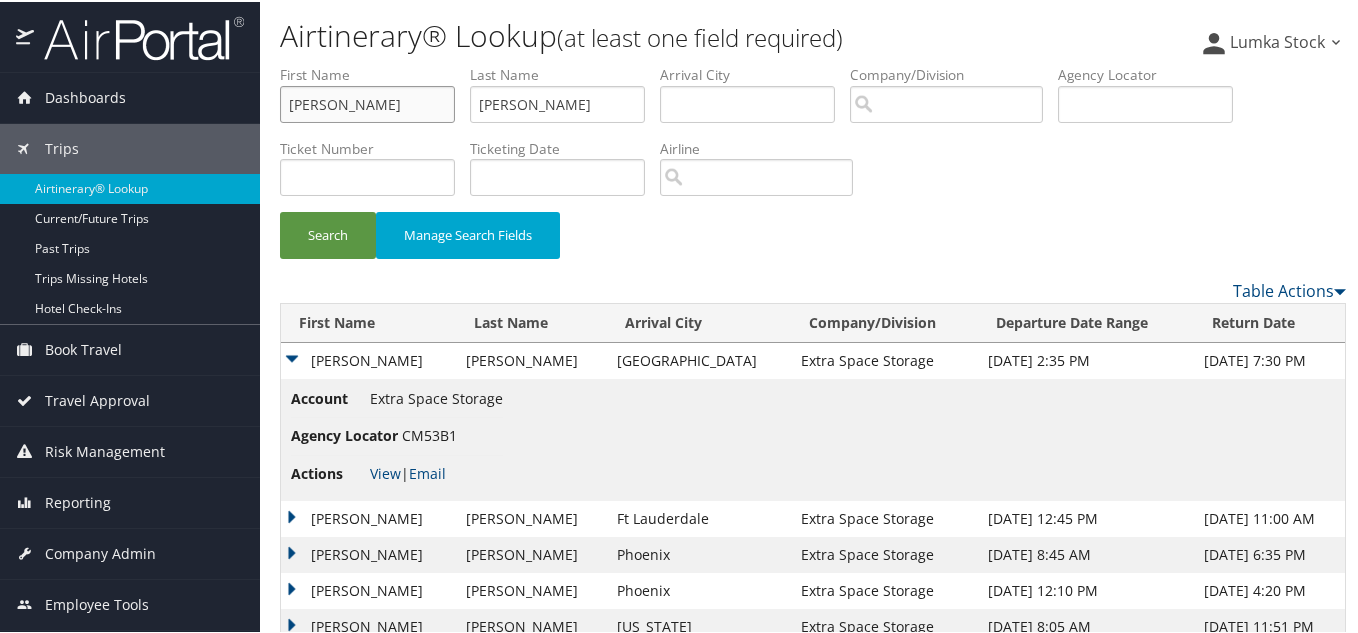 type on "thomas" 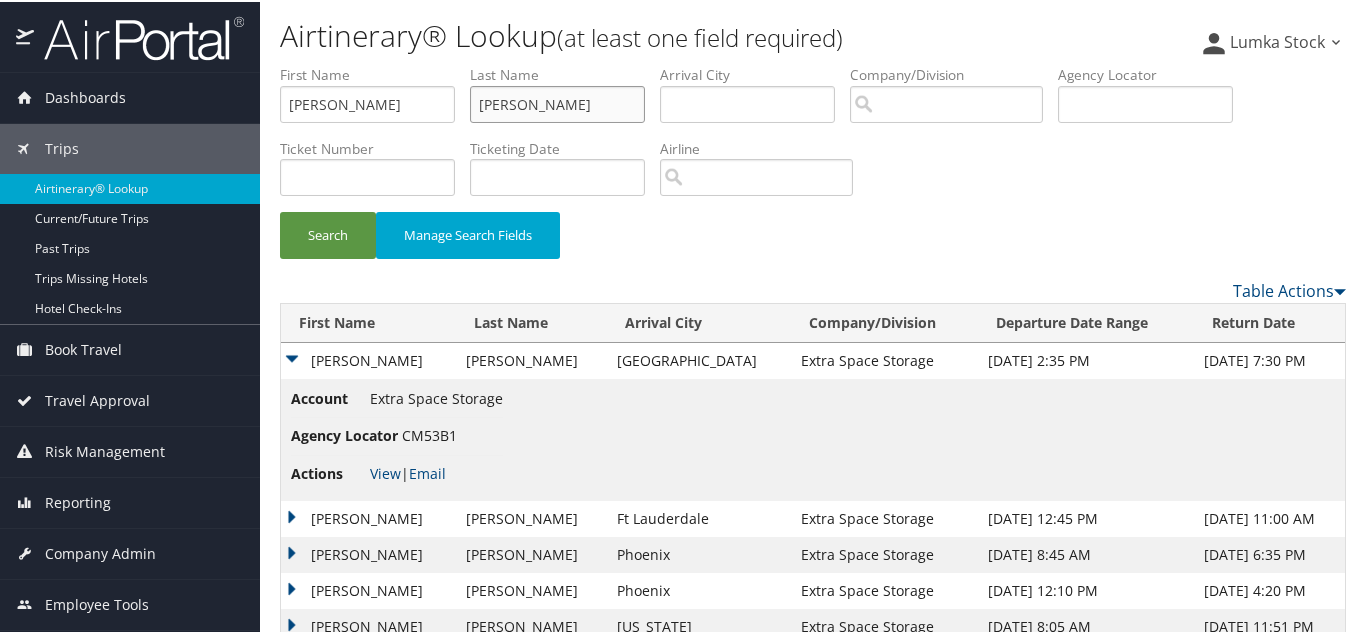 drag, startPoint x: 548, startPoint y: 95, endPoint x: 341, endPoint y: 124, distance: 209.02153 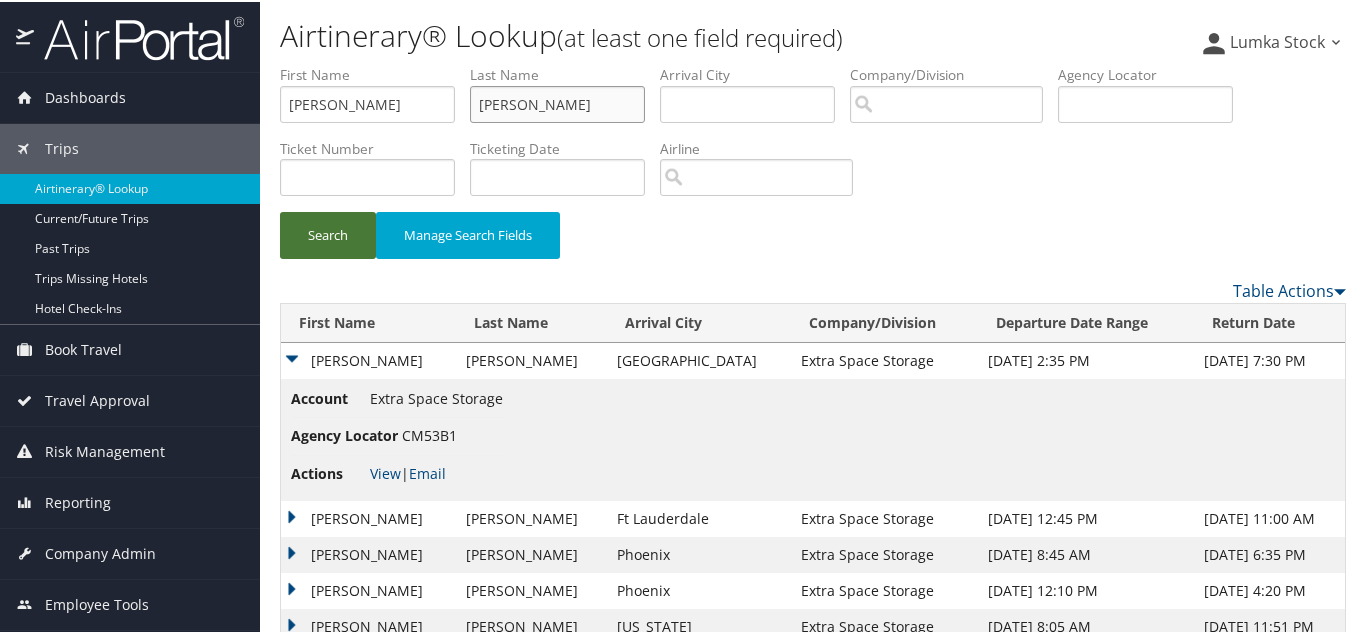 type on "hughey" 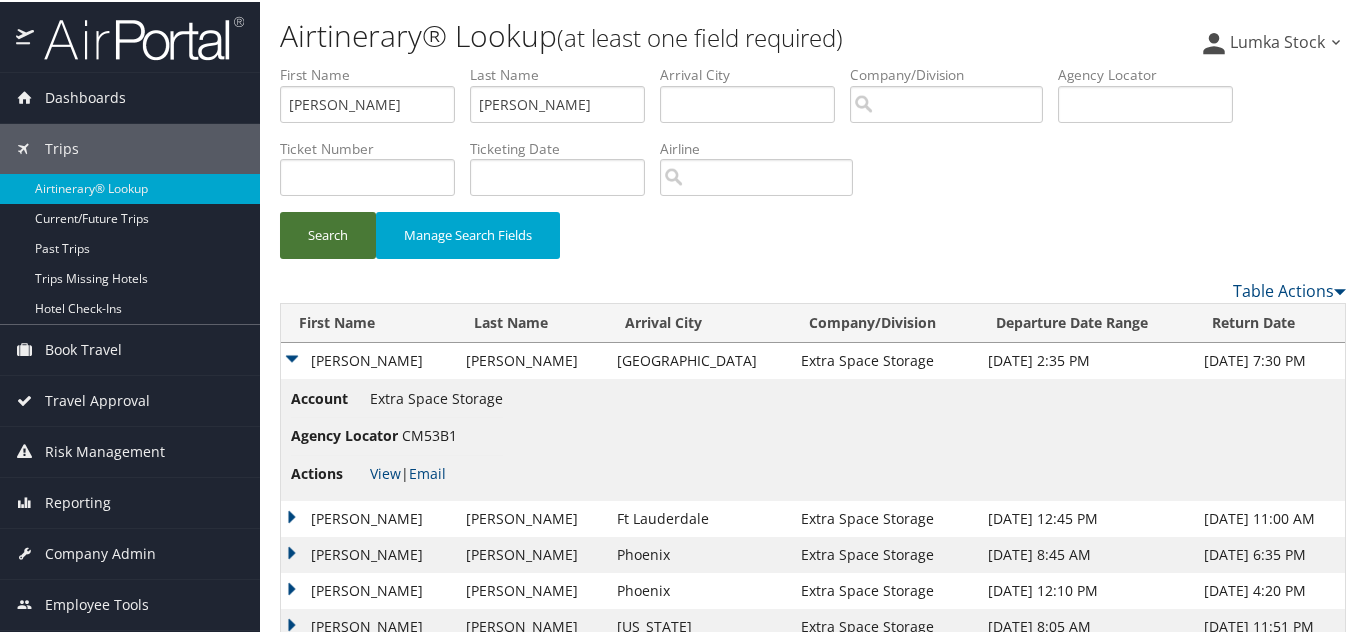 click on "Search" at bounding box center (328, 233) 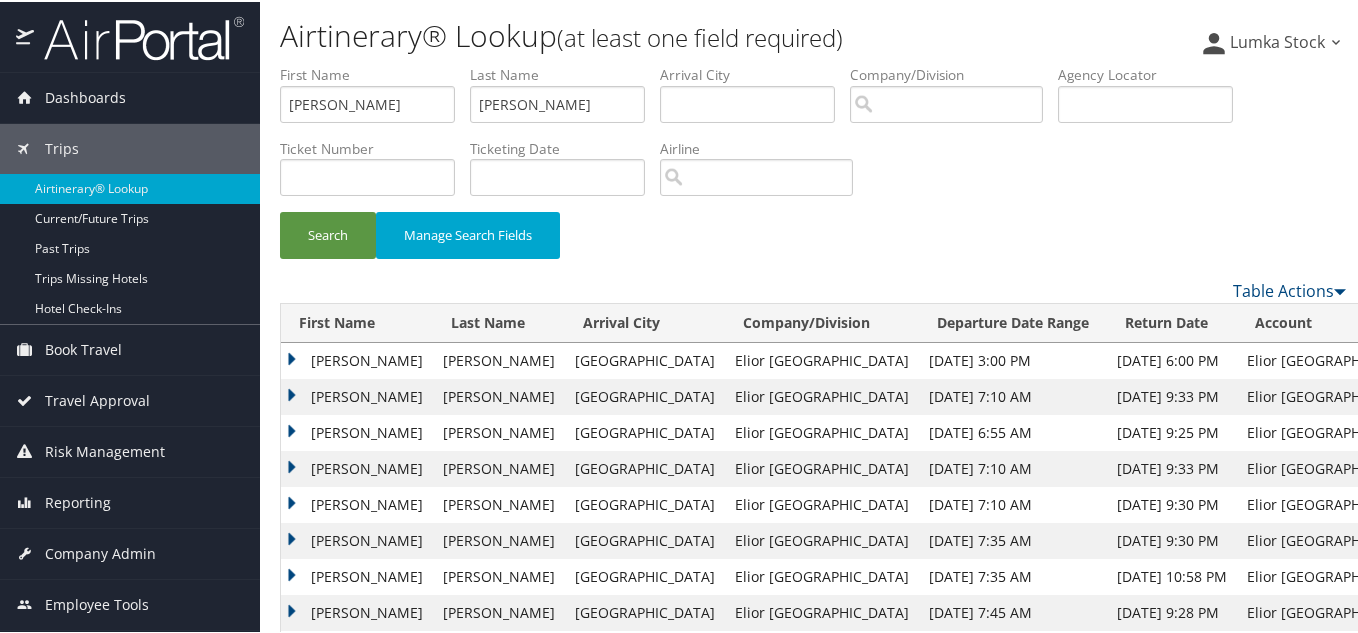 click on "[PERSON_NAME]" at bounding box center (357, 359) 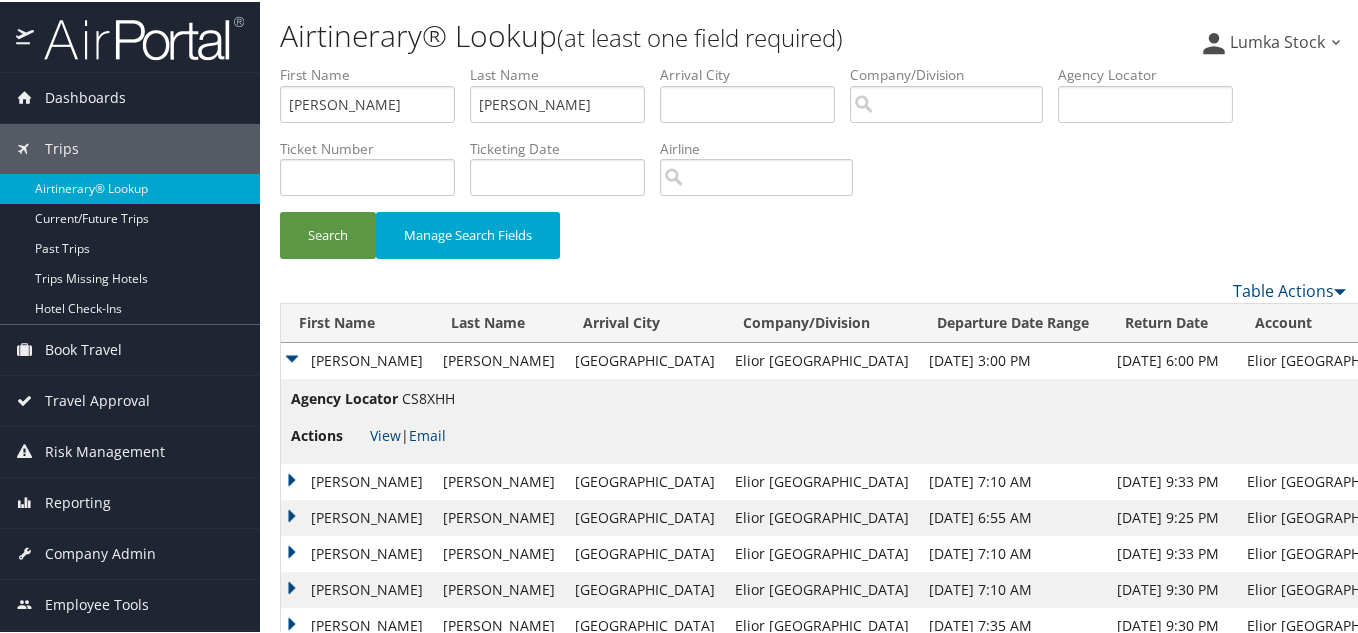 click on "[PERSON_NAME]" at bounding box center (357, 480) 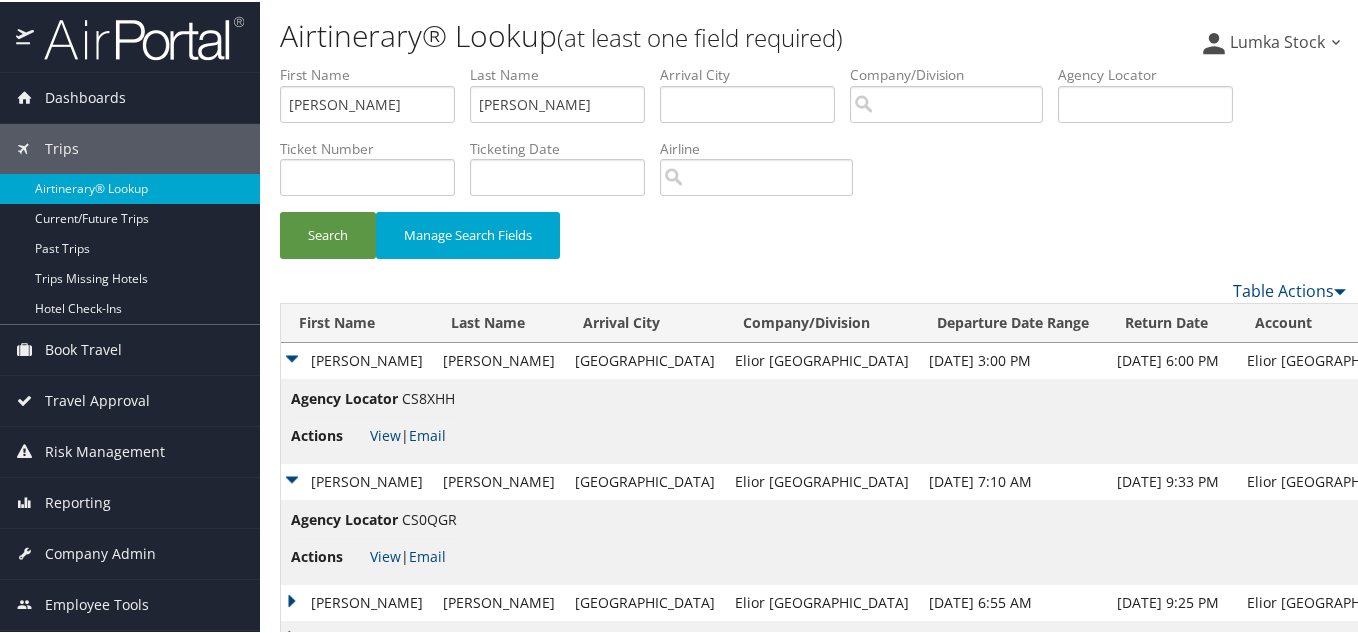 click on "CS0QGR" at bounding box center (429, 517) 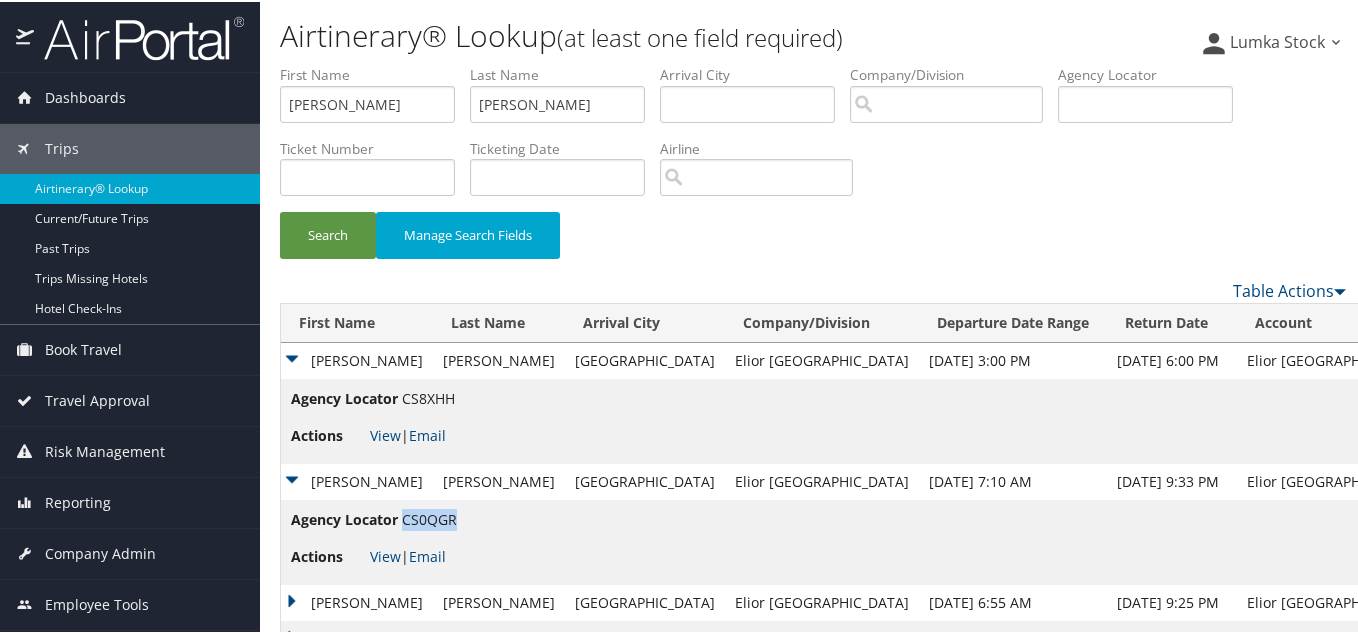 click on "CS0QGR" at bounding box center [429, 517] 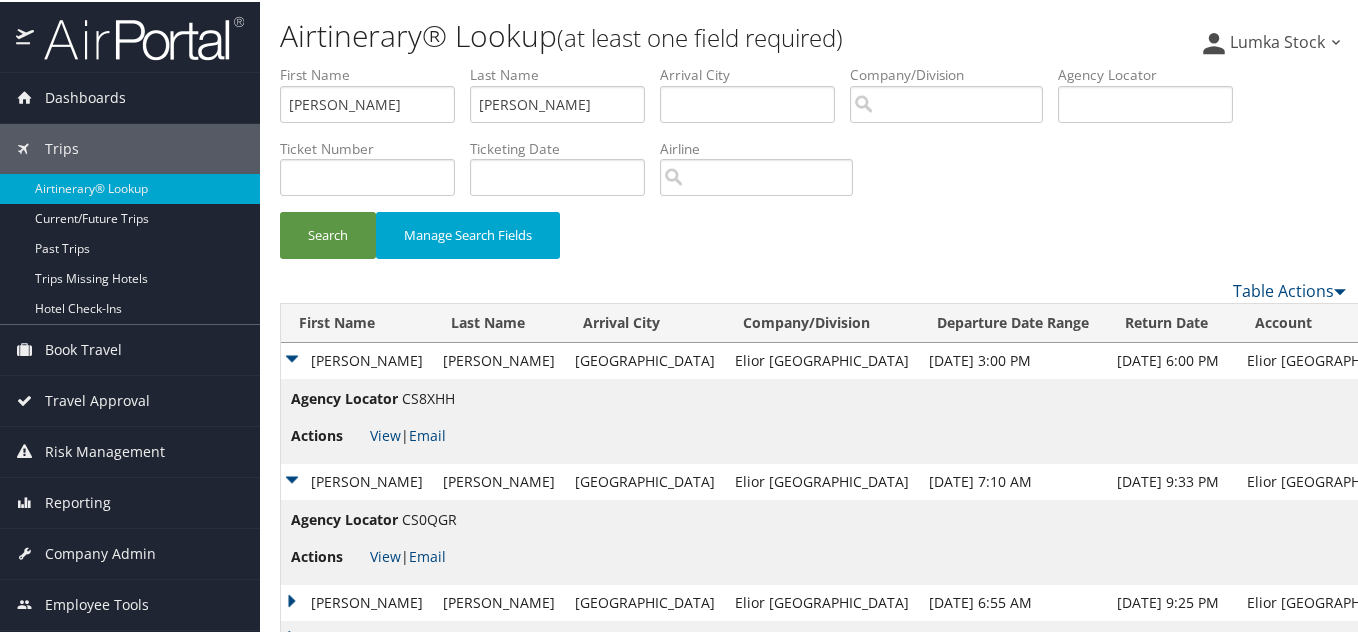 click on "[PERSON_NAME]" at bounding box center [357, 480] 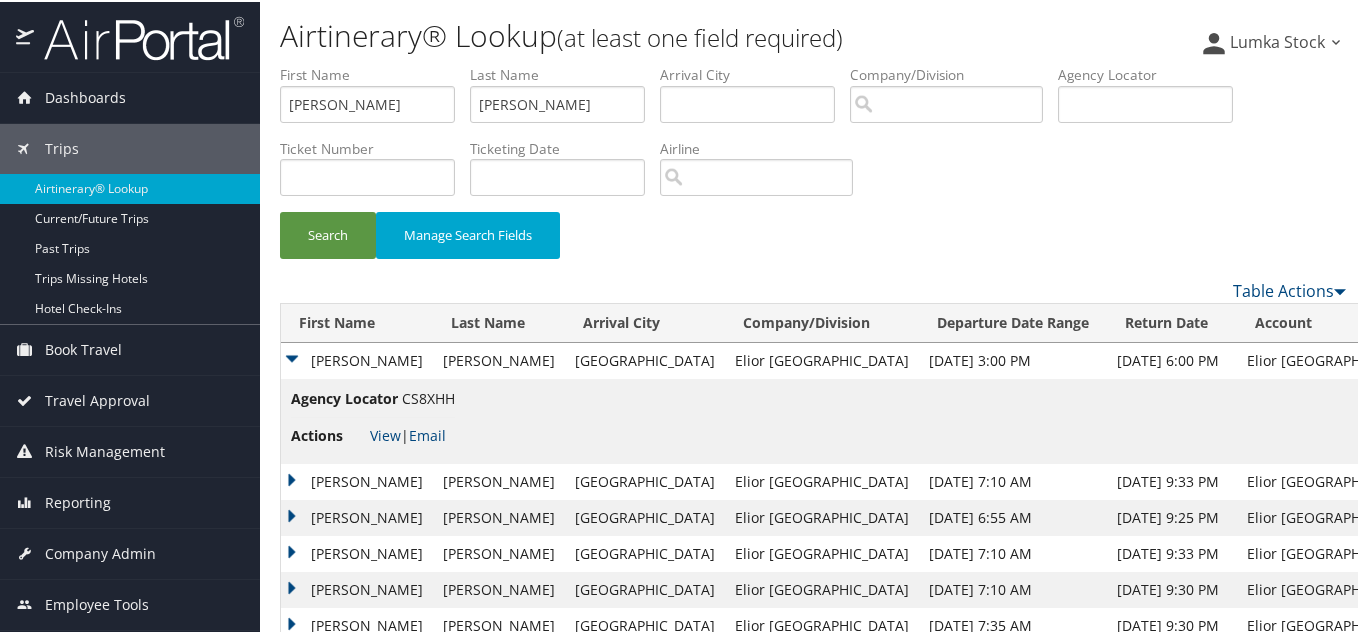 click on "[PERSON_NAME]" at bounding box center [357, 516] 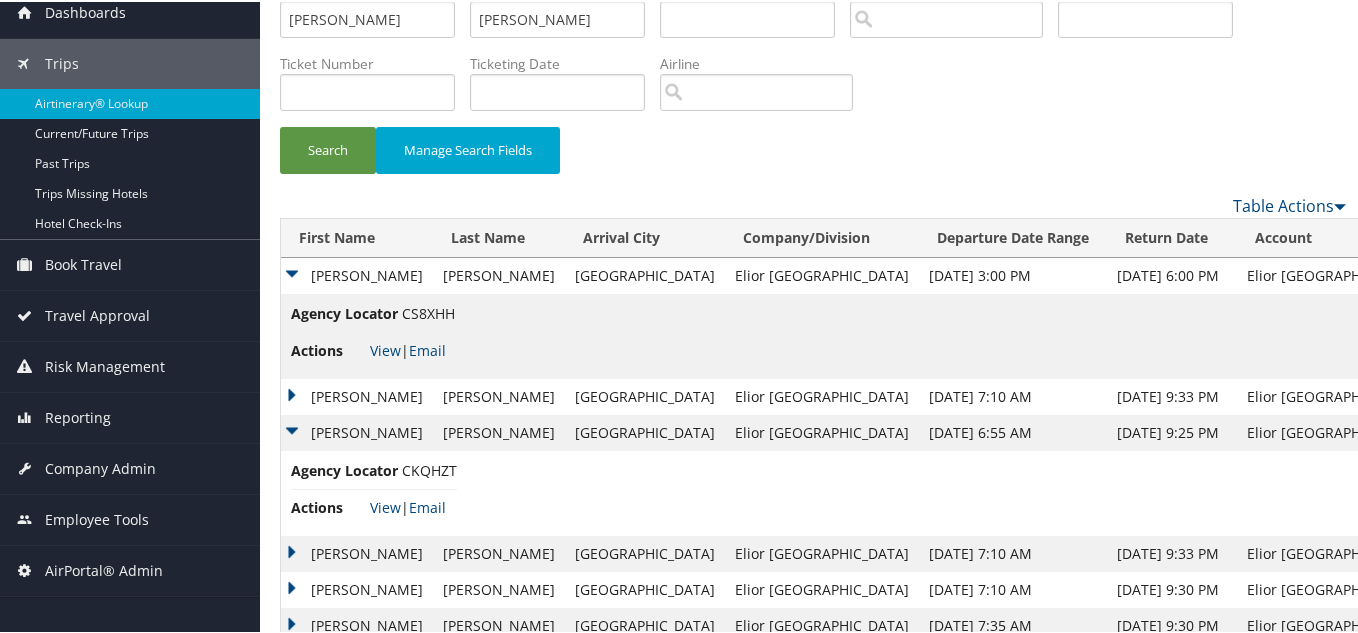 scroll, scrollTop: 200, scrollLeft: 0, axis: vertical 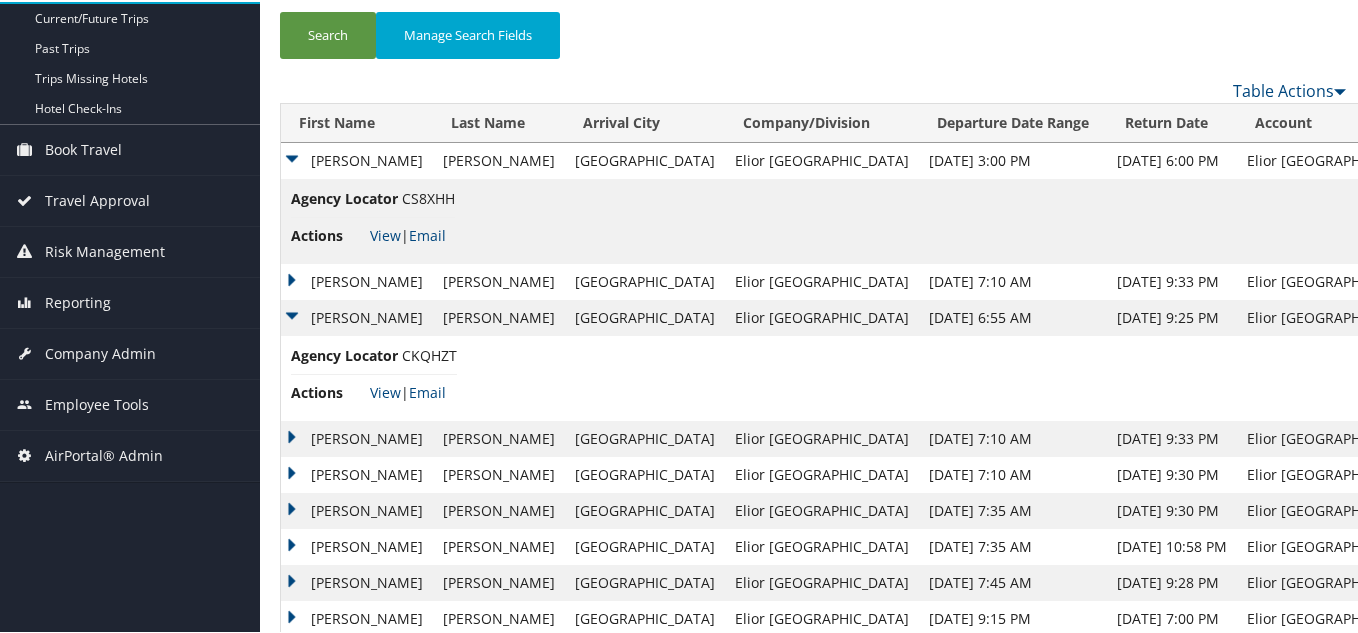 click on "CKQHZT" at bounding box center (429, 353) 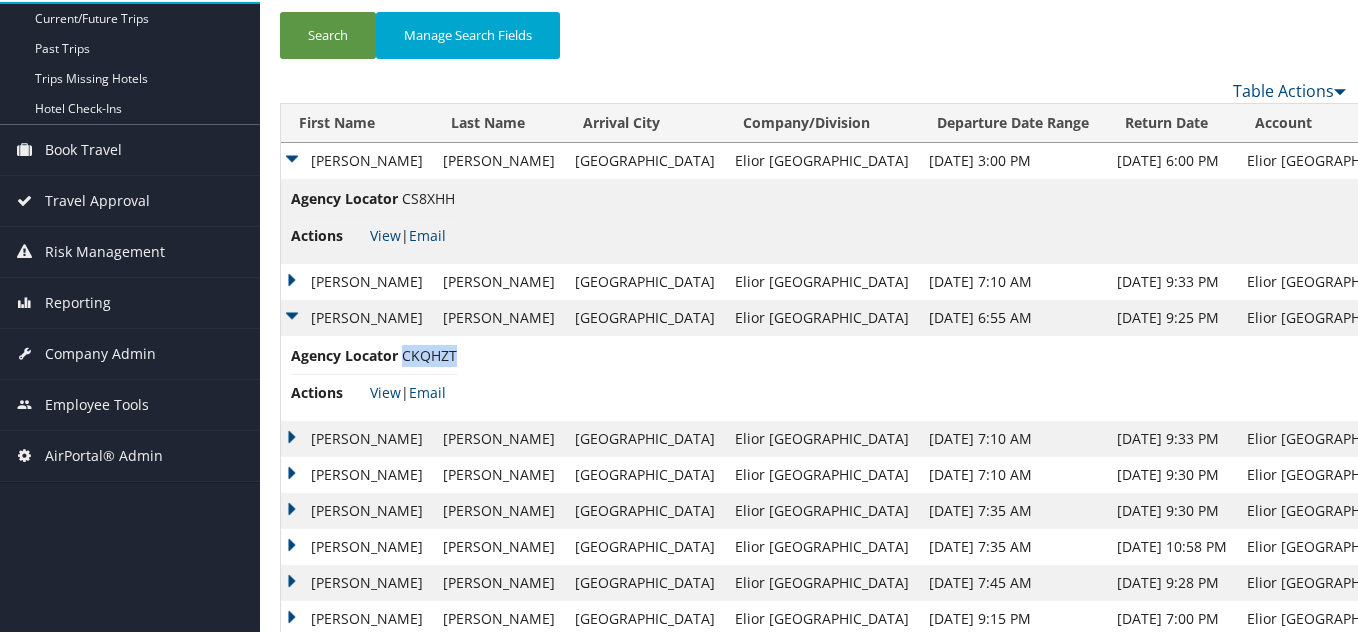 click on "CKQHZT" at bounding box center (429, 353) 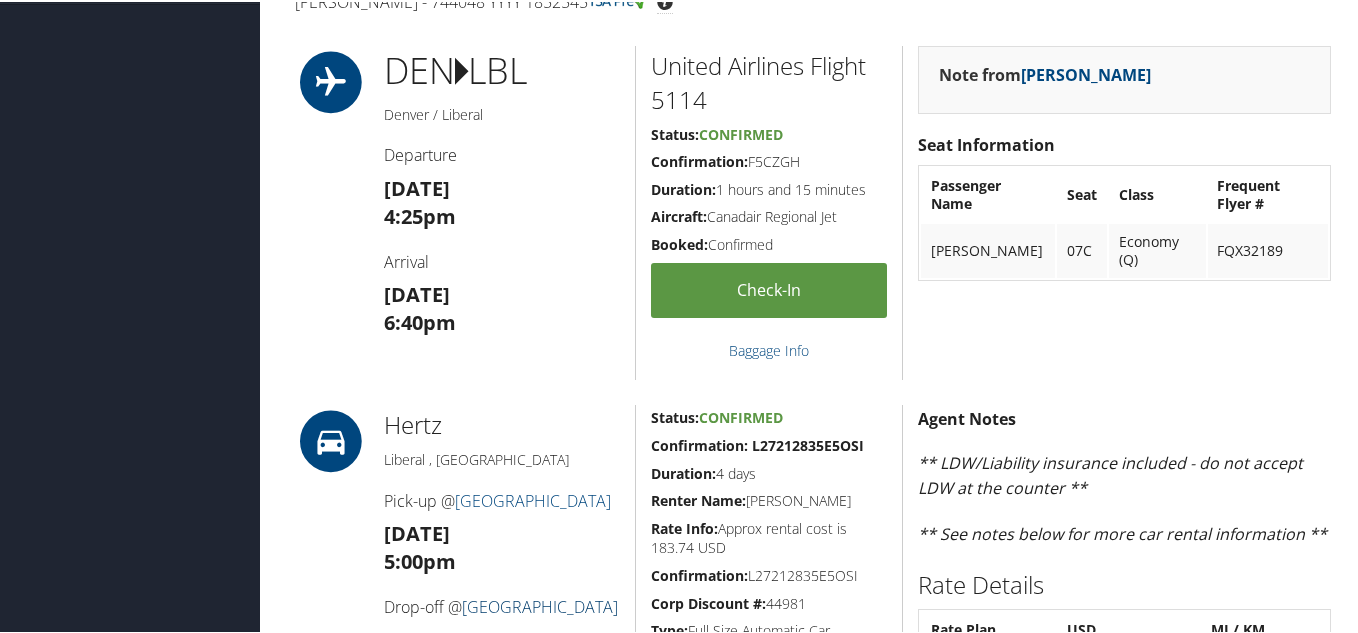 scroll, scrollTop: 800, scrollLeft: 0, axis: vertical 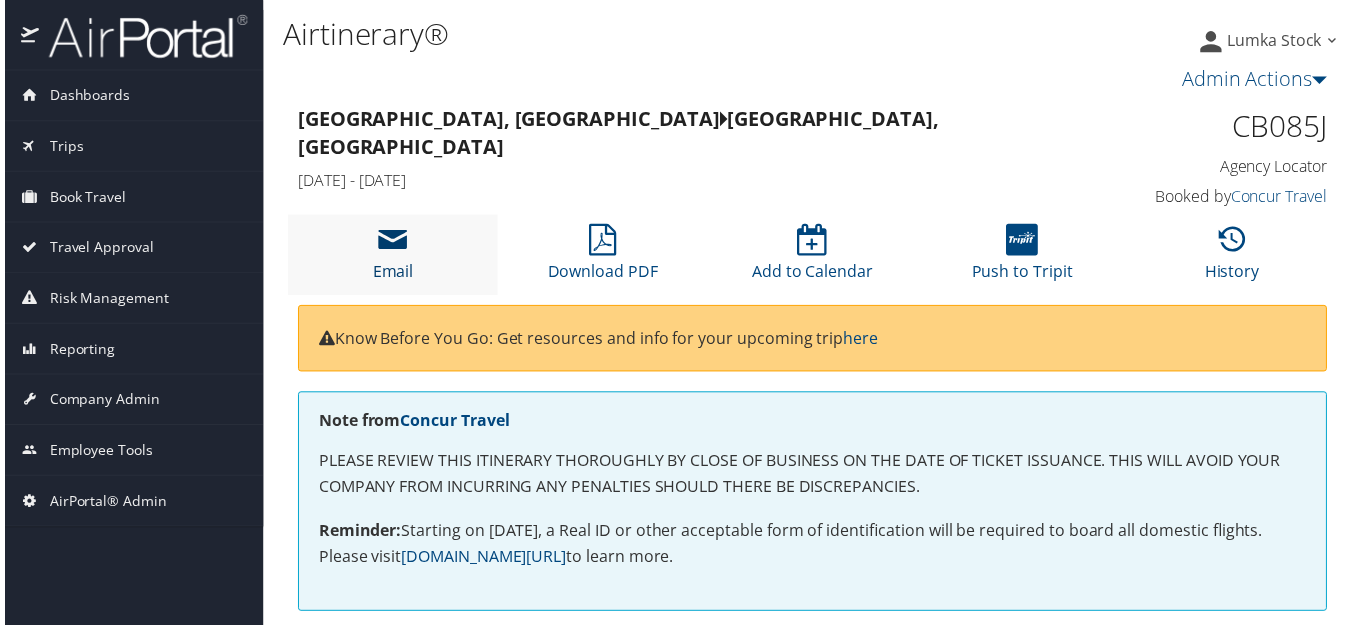 click on "Email" at bounding box center [390, 260] 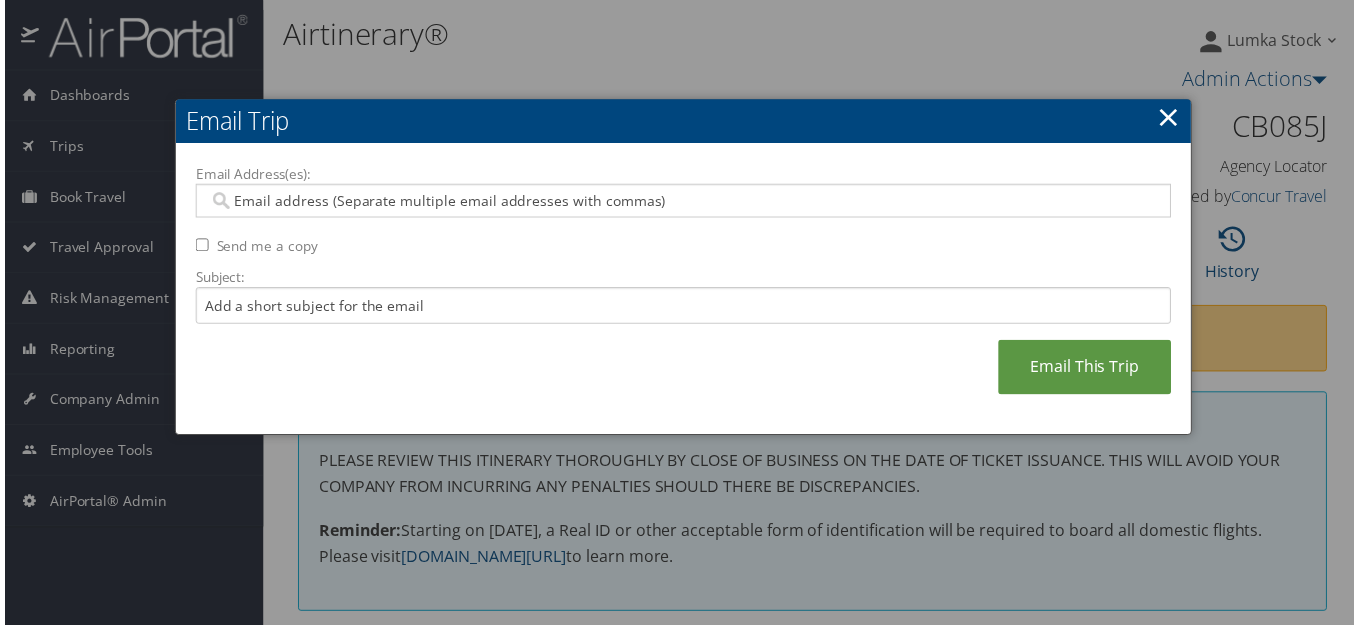 click on "Email Address(es):" at bounding box center (682, 202) 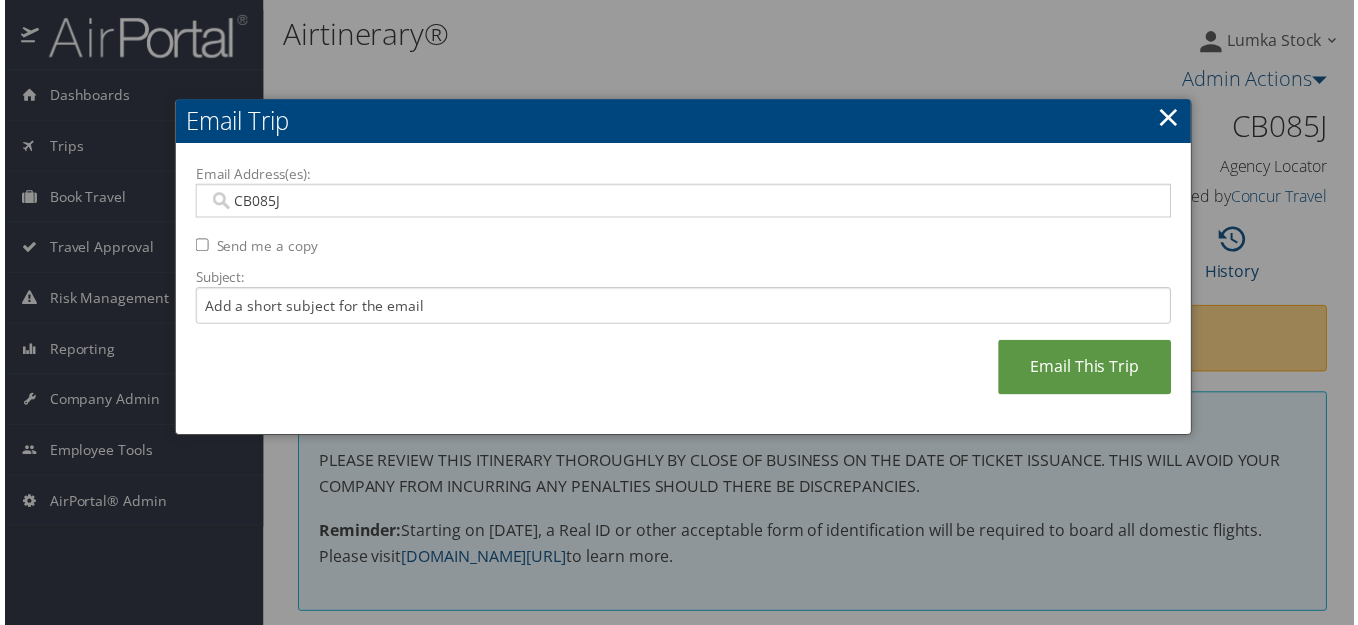 drag, startPoint x: 320, startPoint y: 198, endPoint x: 199, endPoint y: 189, distance: 121.33425 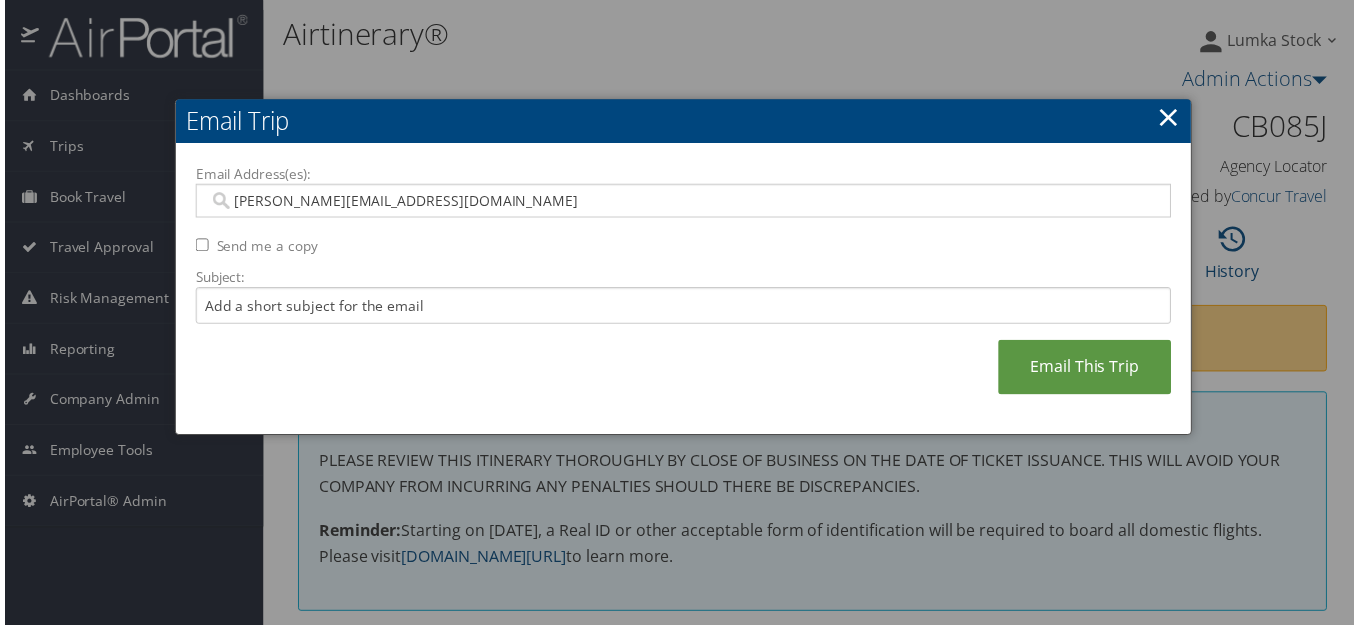 type on "NICHOLAS.DEMONT@GOSIGER.COM" 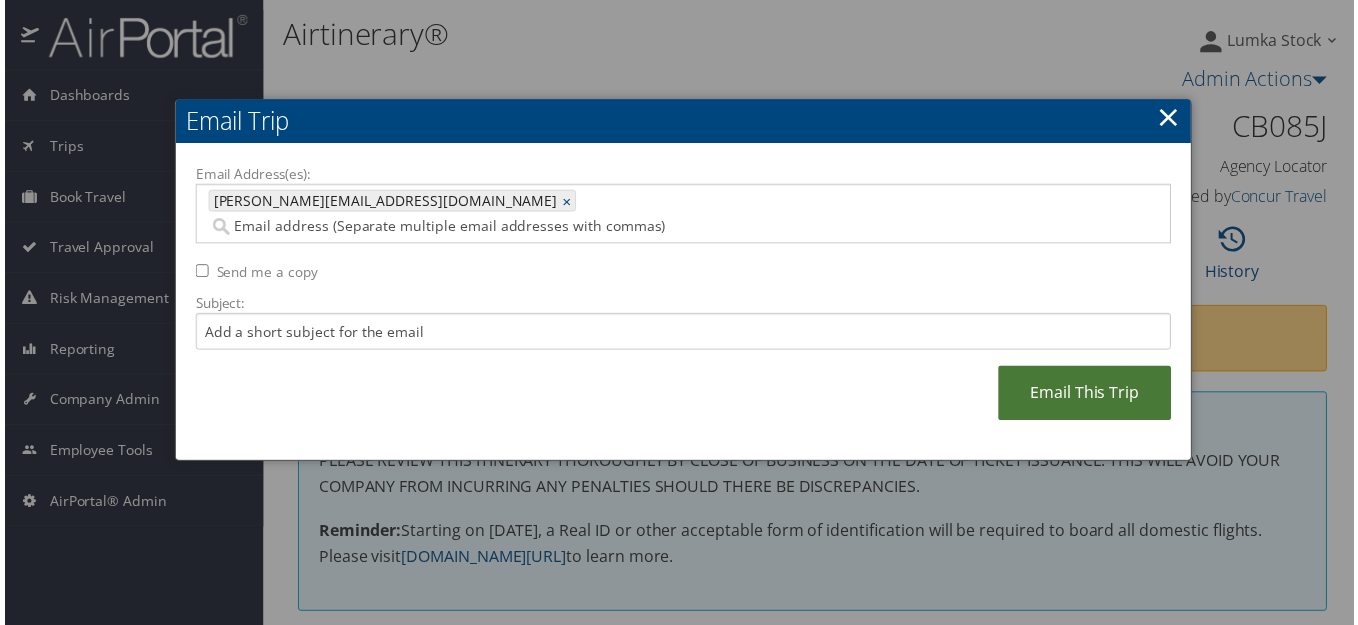 type 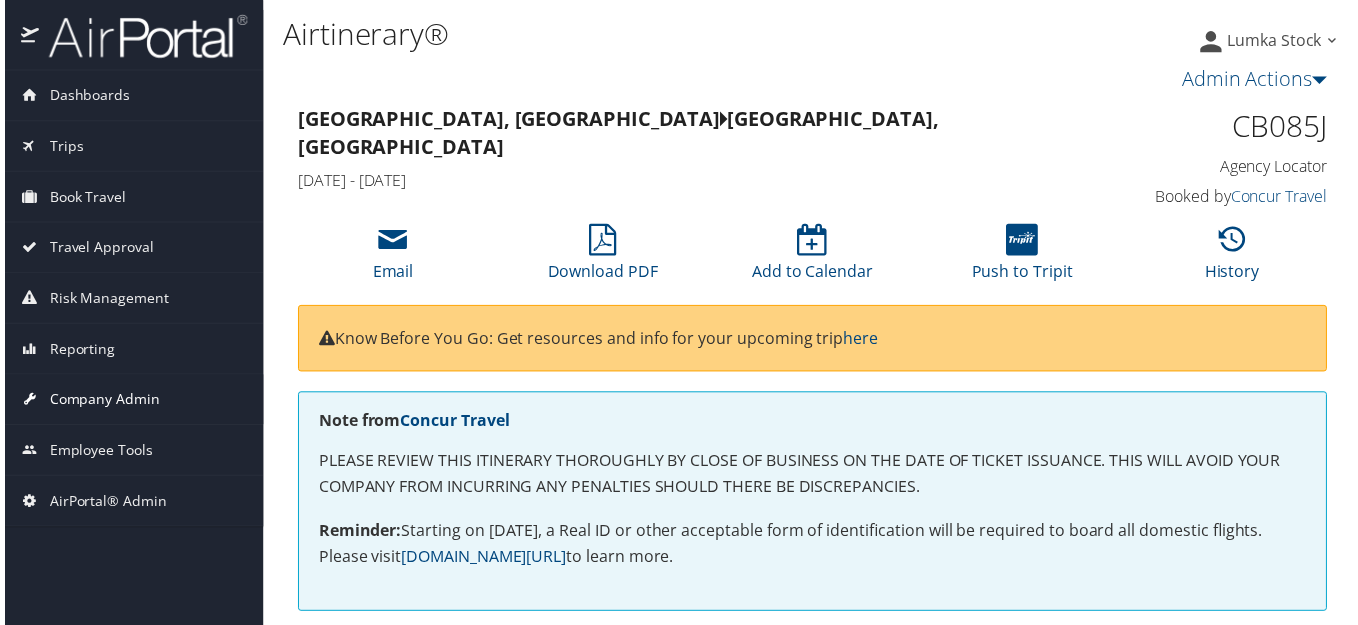 click on "Company Admin" at bounding box center [100, 402] 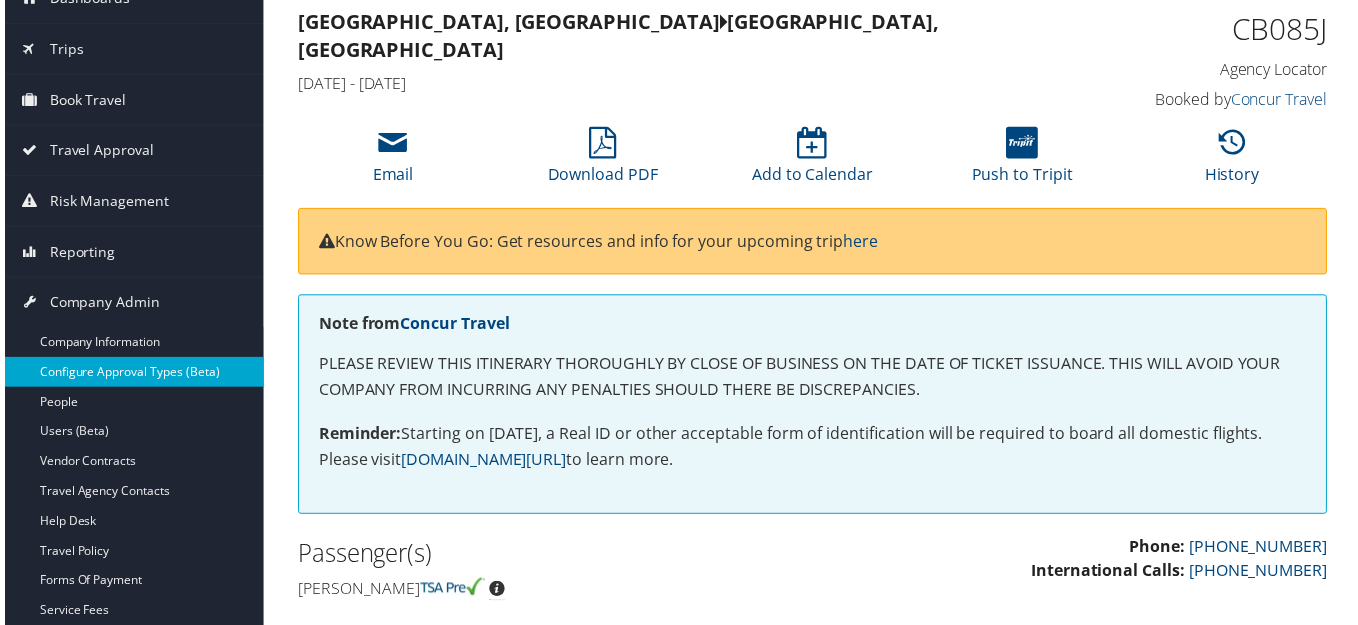 scroll, scrollTop: 300, scrollLeft: 0, axis: vertical 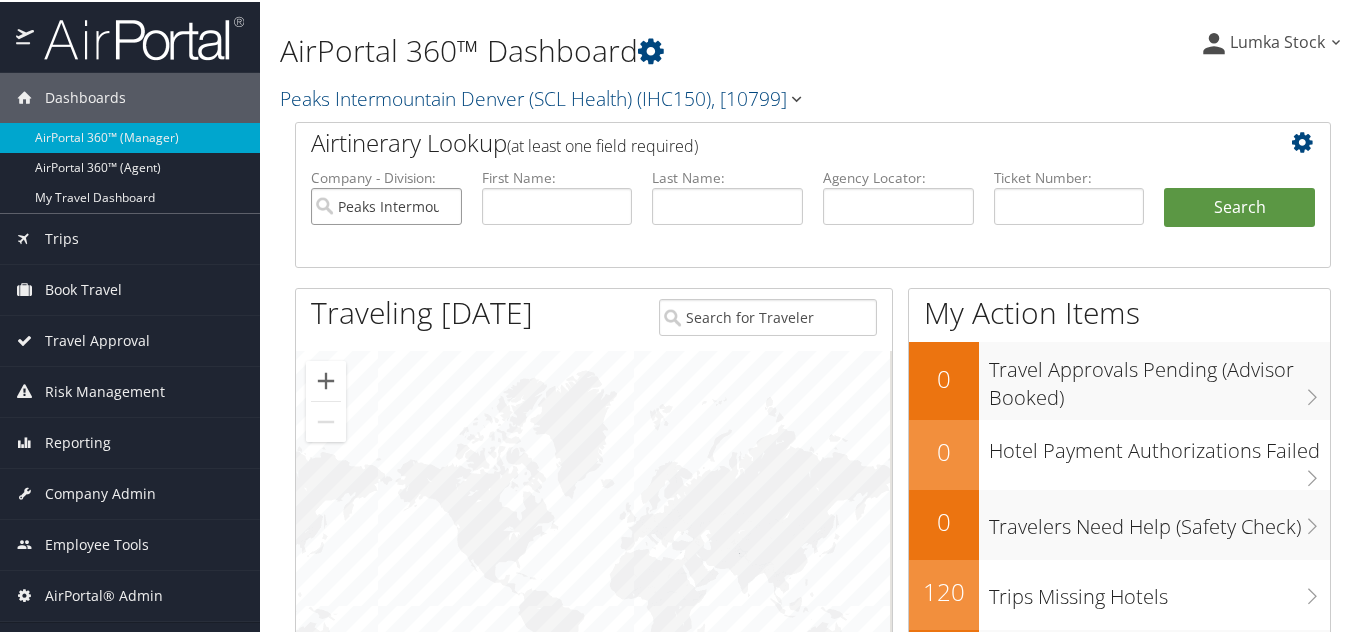 click on "Peaks Intermountain Denver (SCL Health)" at bounding box center (386, 204) 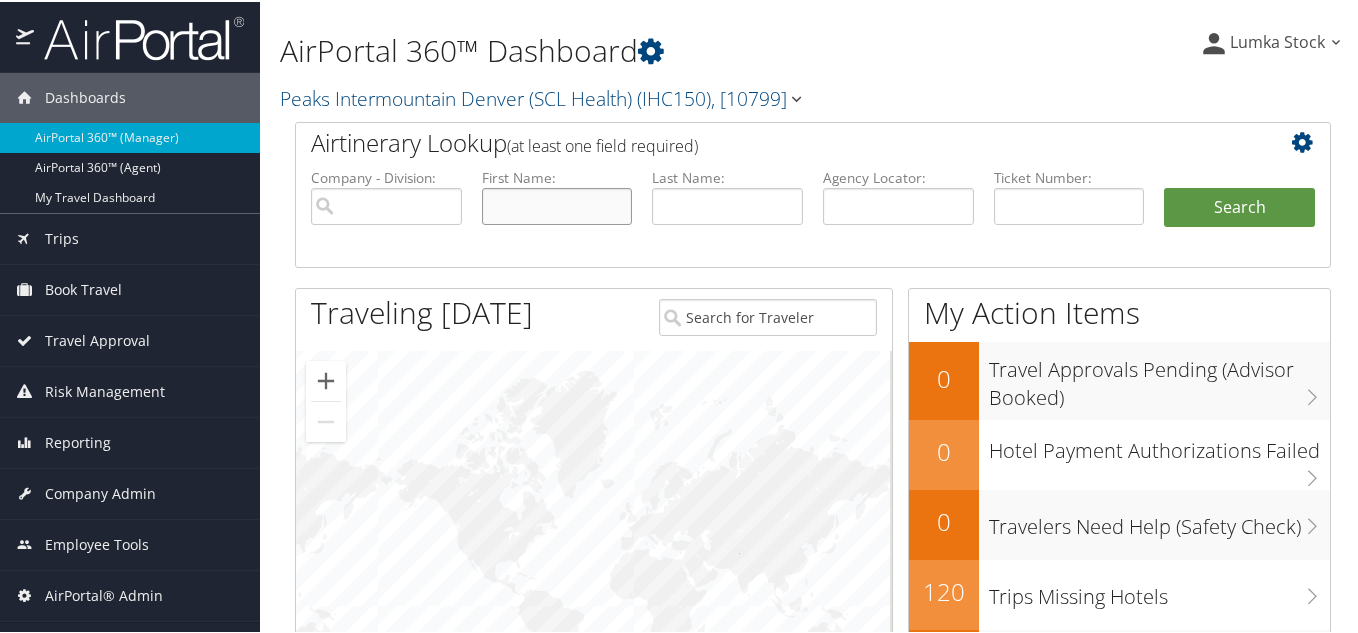 click at bounding box center [557, 204] 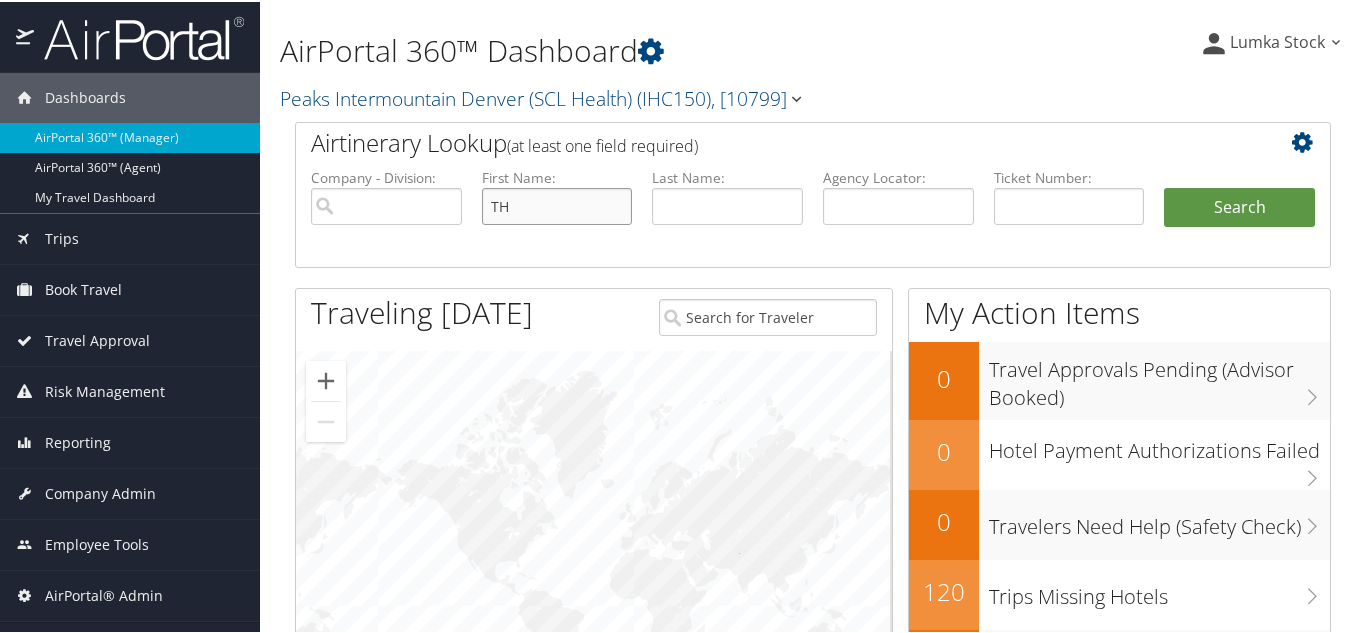 type on "T" 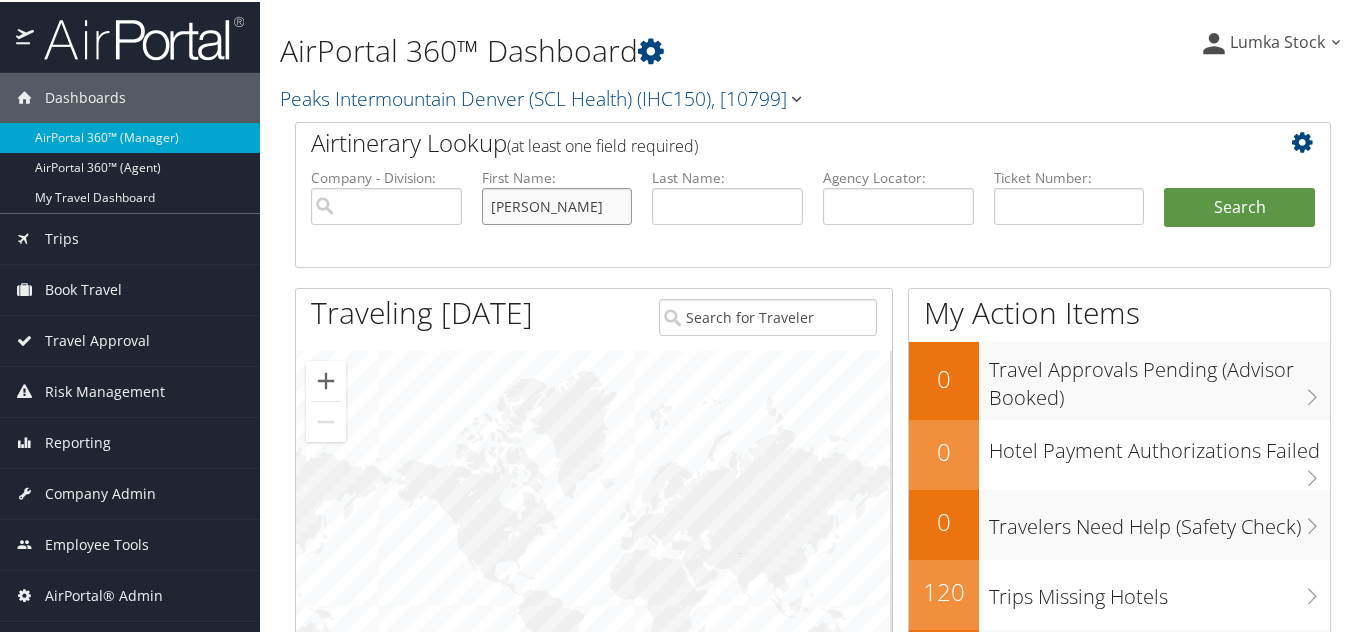 type on "[PERSON_NAME]" 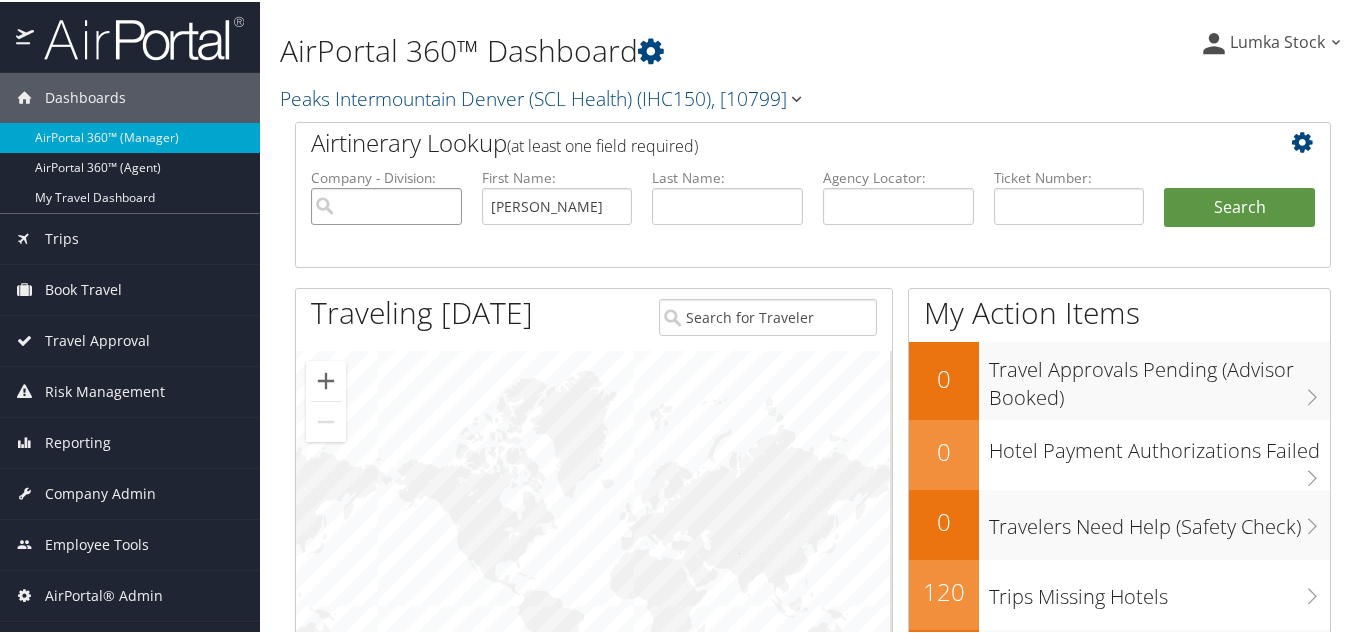 click at bounding box center [386, 204] 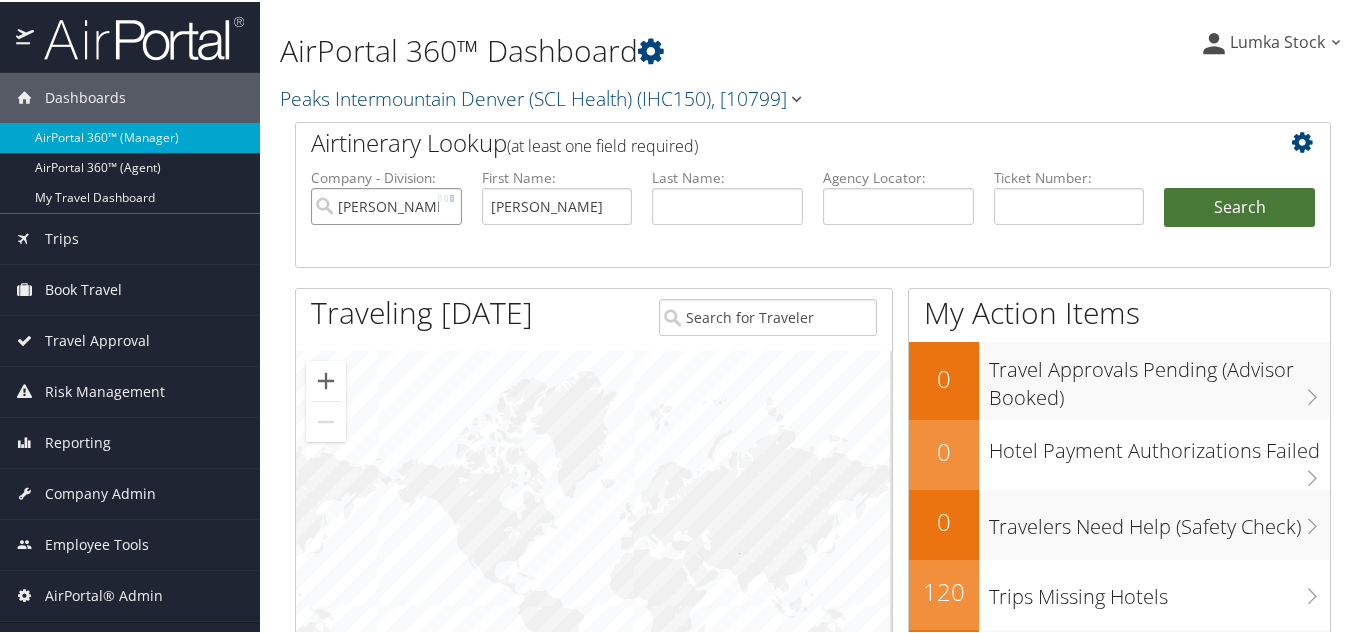 type on "[PERSON_NAME]" 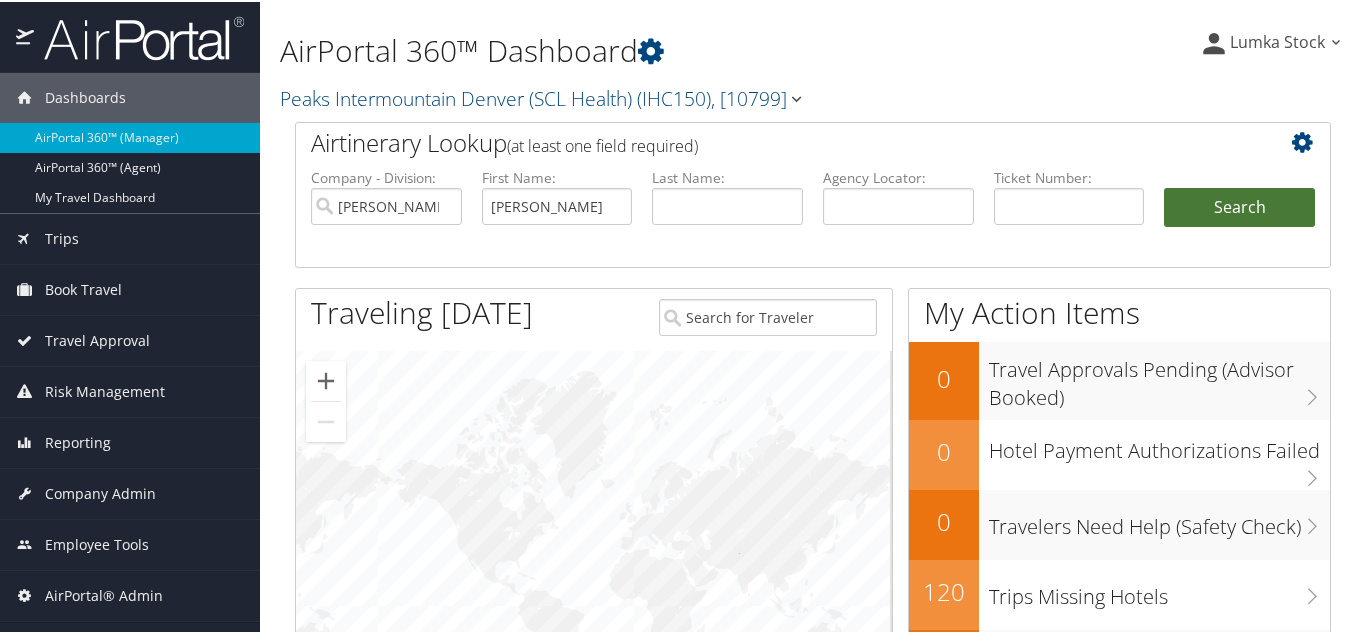 click on "Search" at bounding box center [1239, 206] 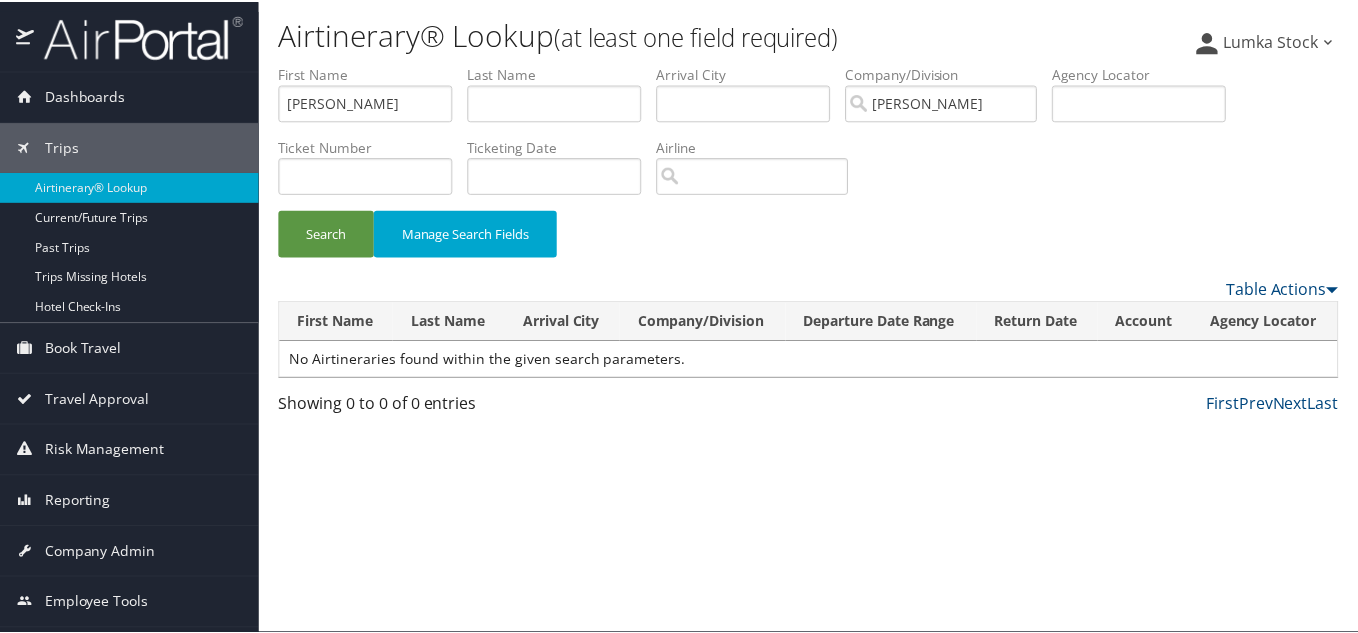 scroll, scrollTop: 0, scrollLeft: 0, axis: both 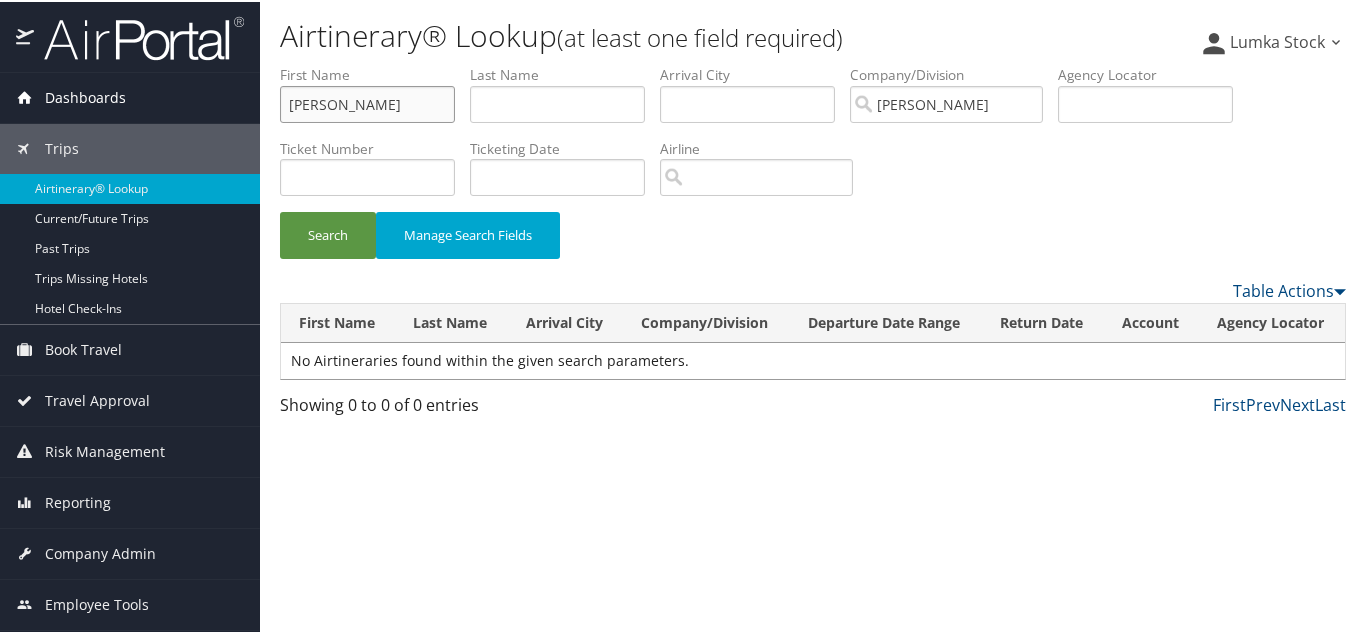 drag, startPoint x: 393, startPoint y: 106, endPoint x: 139, endPoint y: 92, distance: 254.38553 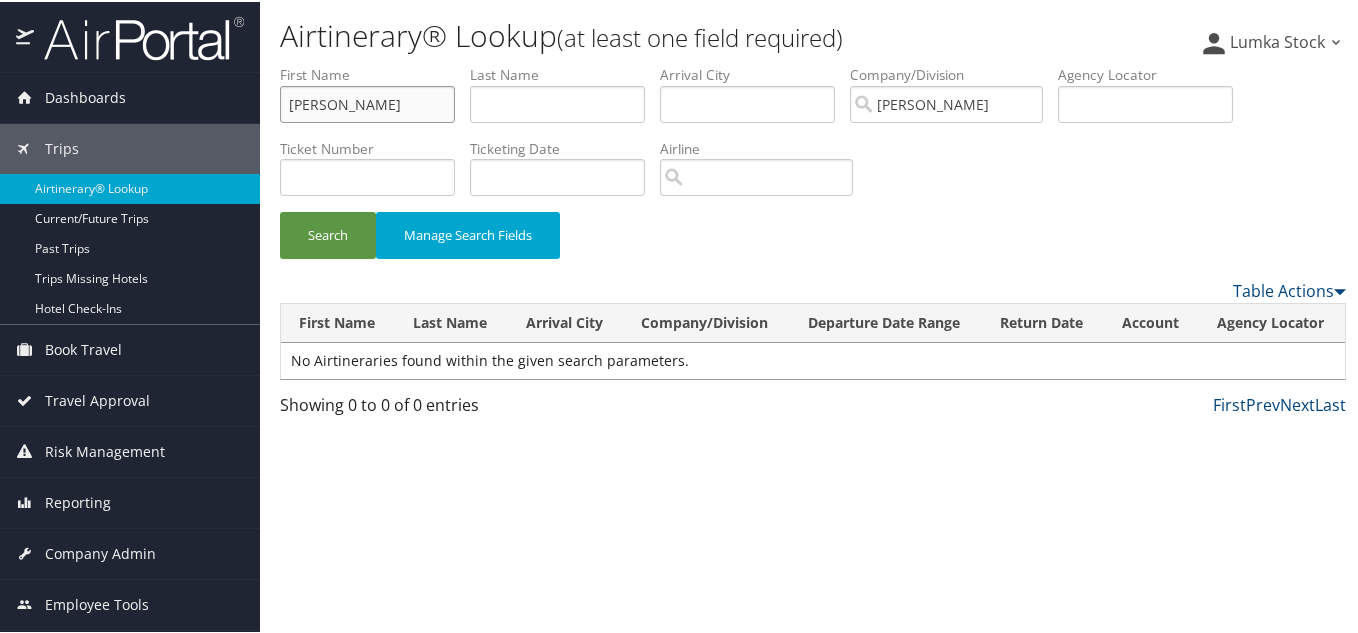 type on "[PERSON_NAME]" 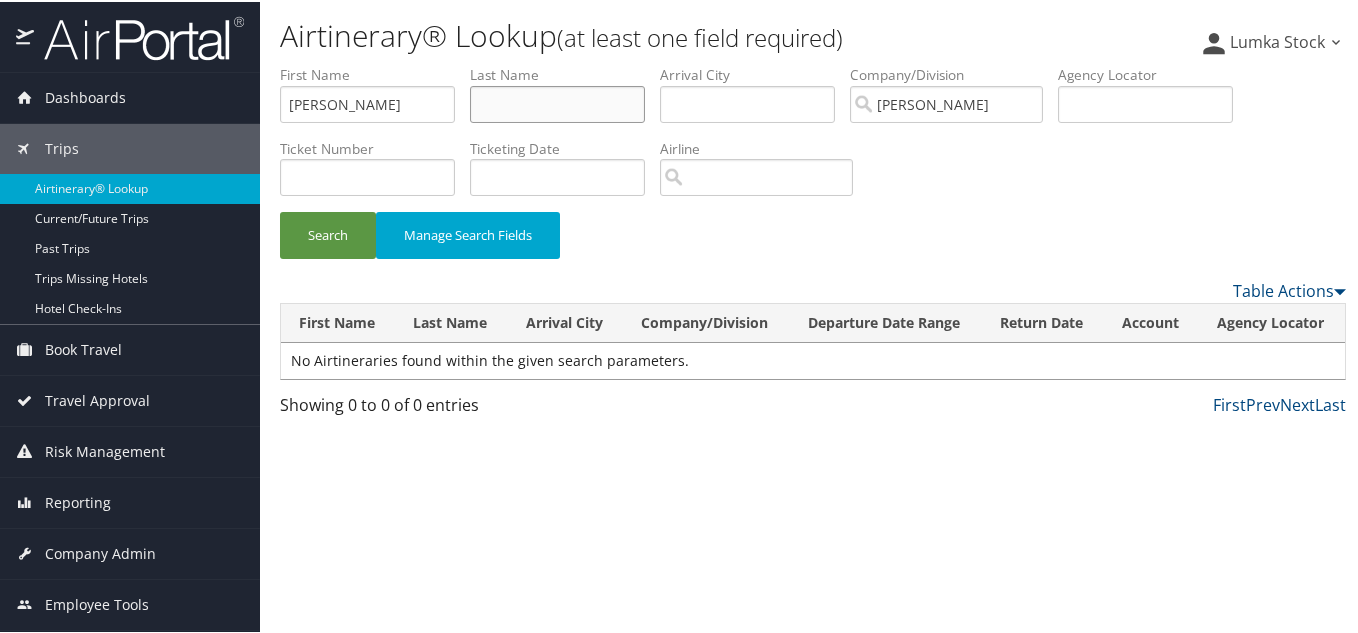 click at bounding box center (557, 102) 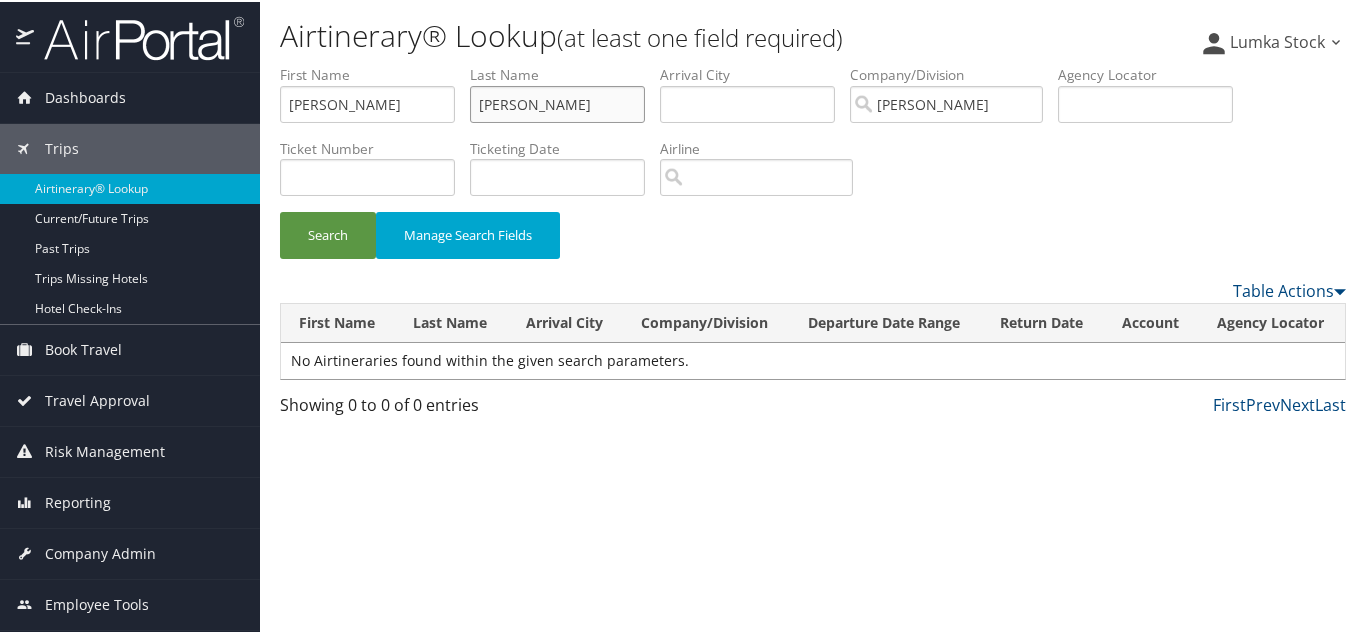 type on "[PERSON_NAME]" 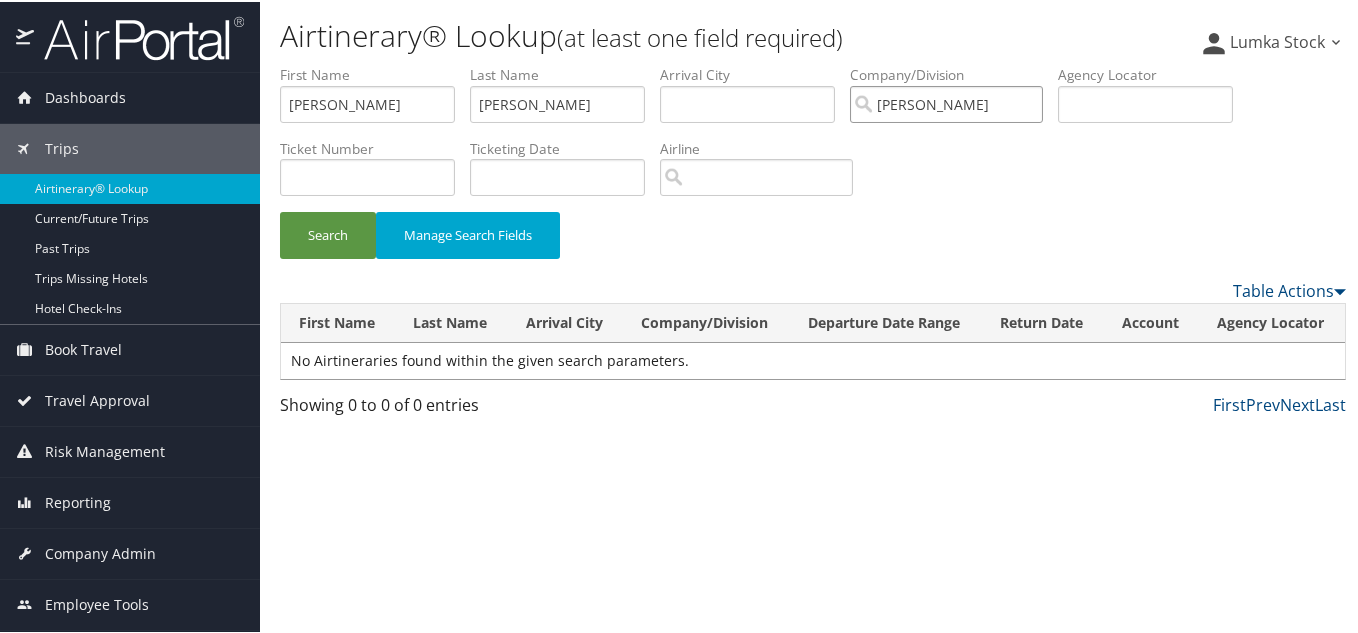 drag, startPoint x: 964, startPoint y: 94, endPoint x: 522, endPoint y: 107, distance: 442.19113 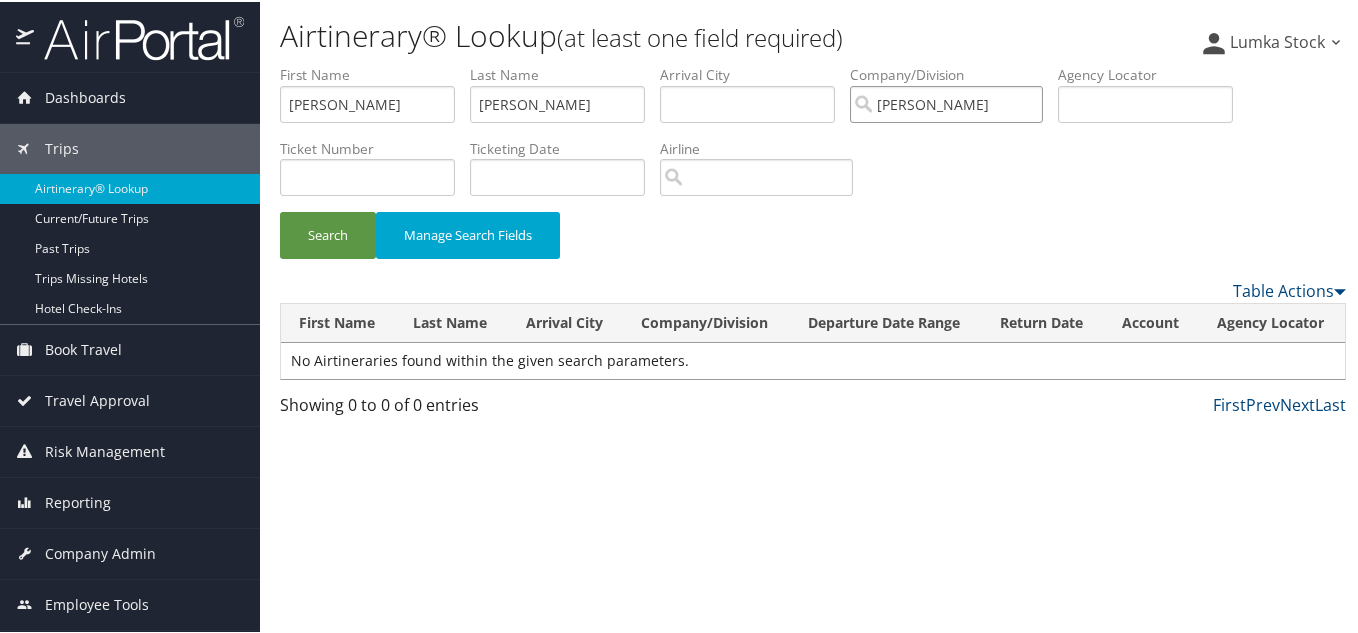 click on "First Name THOMAS Last Name HUGHEY Departure City Arrival City Company/Division THOMAS Airport/City Code Departure Date Range Agency Locator Ticket Number Ticketing Date Invoice Number Flight Number Agent Name Air Confirmation Hotel Confirmation Credit Card - Last 4 Digits Airline Car Rental Chain Hotel Chain Rail Vendor Authorization Billable Client Code Cost Center Department Explanation Manager ID Project Purpose Region Traveler ID" at bounding box center [813, 63] 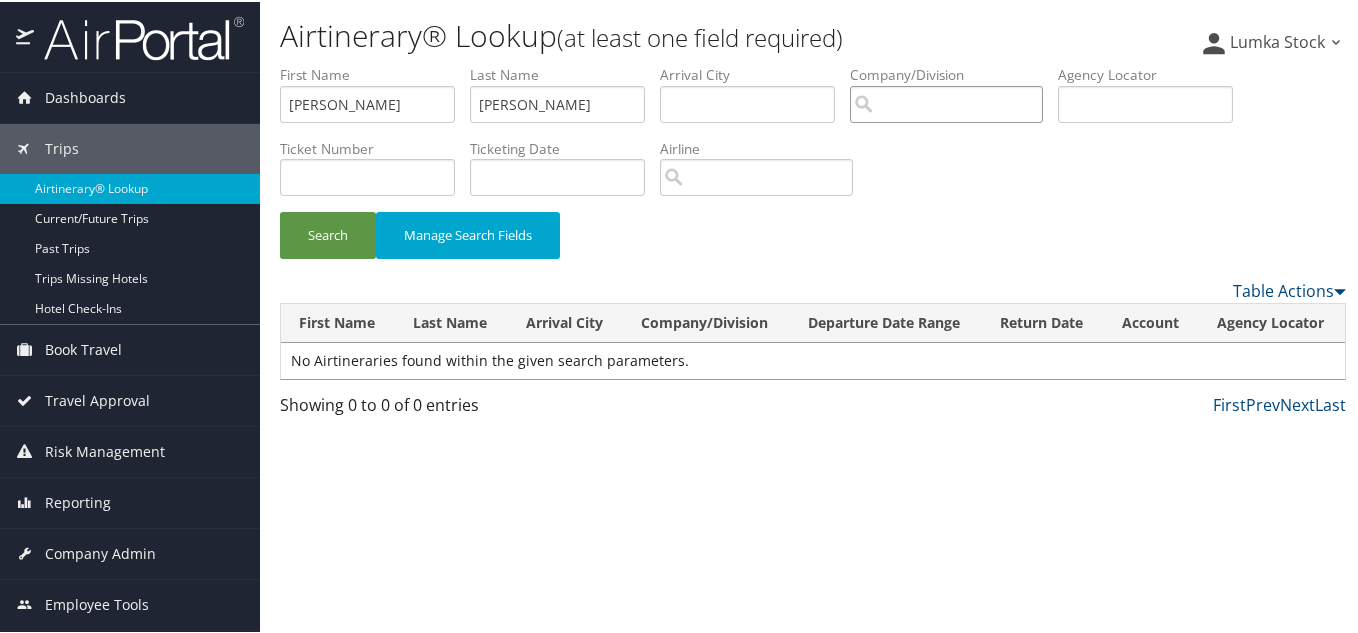 type 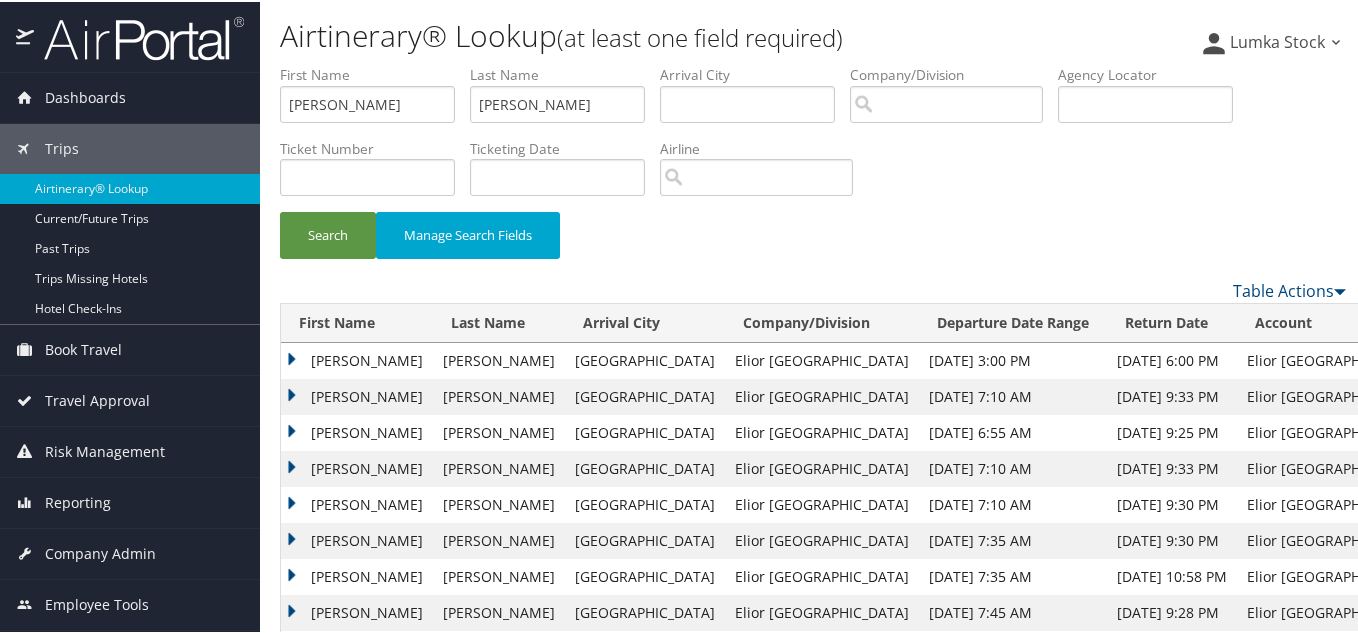 click on "[PERSON_NAME]" at bounding box center [357, 431] 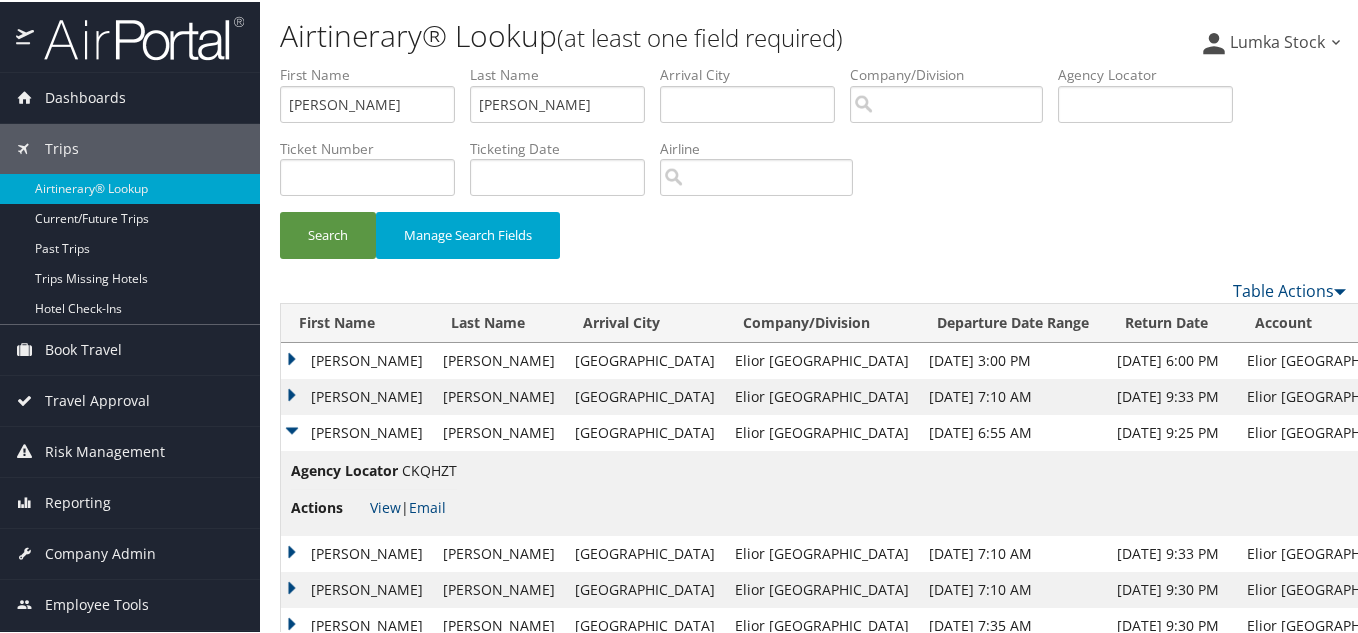 click on "CKQHZT" at bounding box center [429, 468] 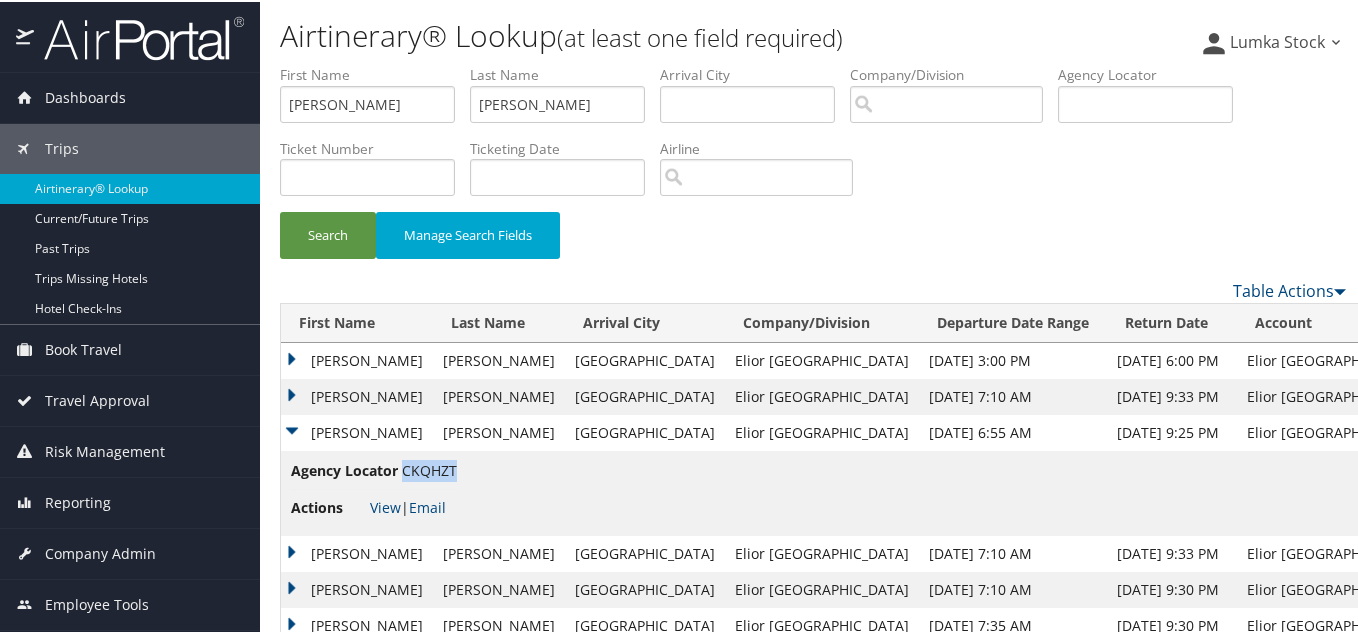 click on "CKQHZT" at bounding box center (429, 468) 